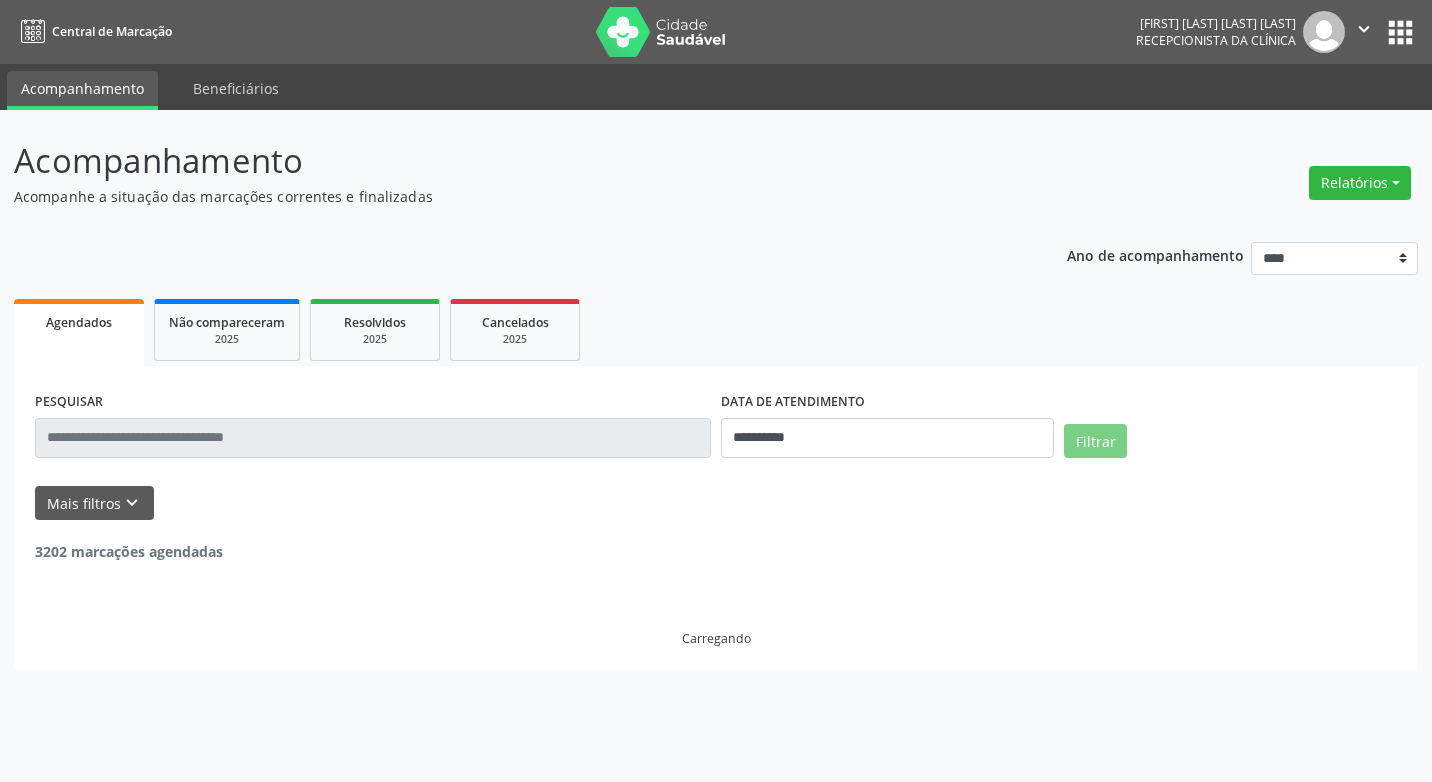scroll, scrollTop: 0, scrollLeft: 0, axis: both 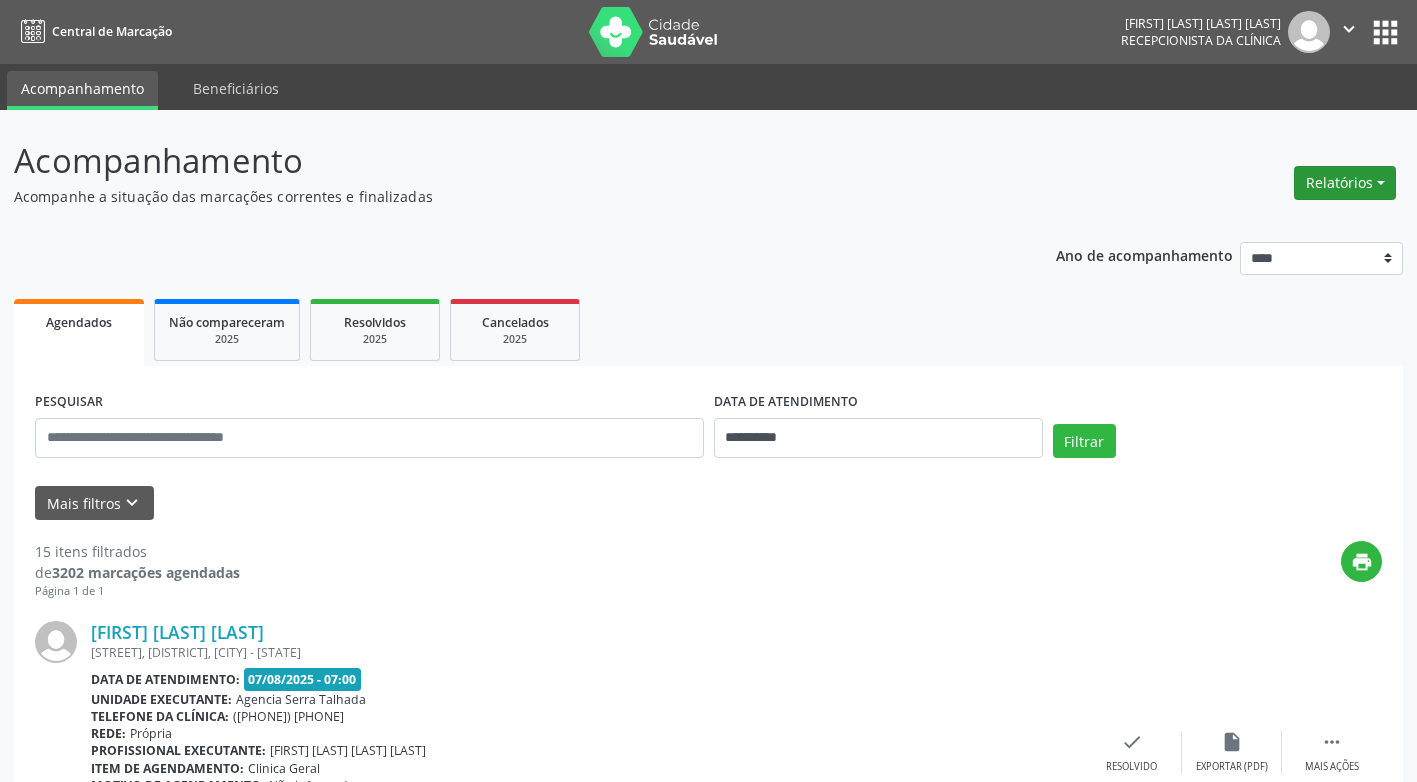 click on "Relatórios" at bounding box center (1345, 183) 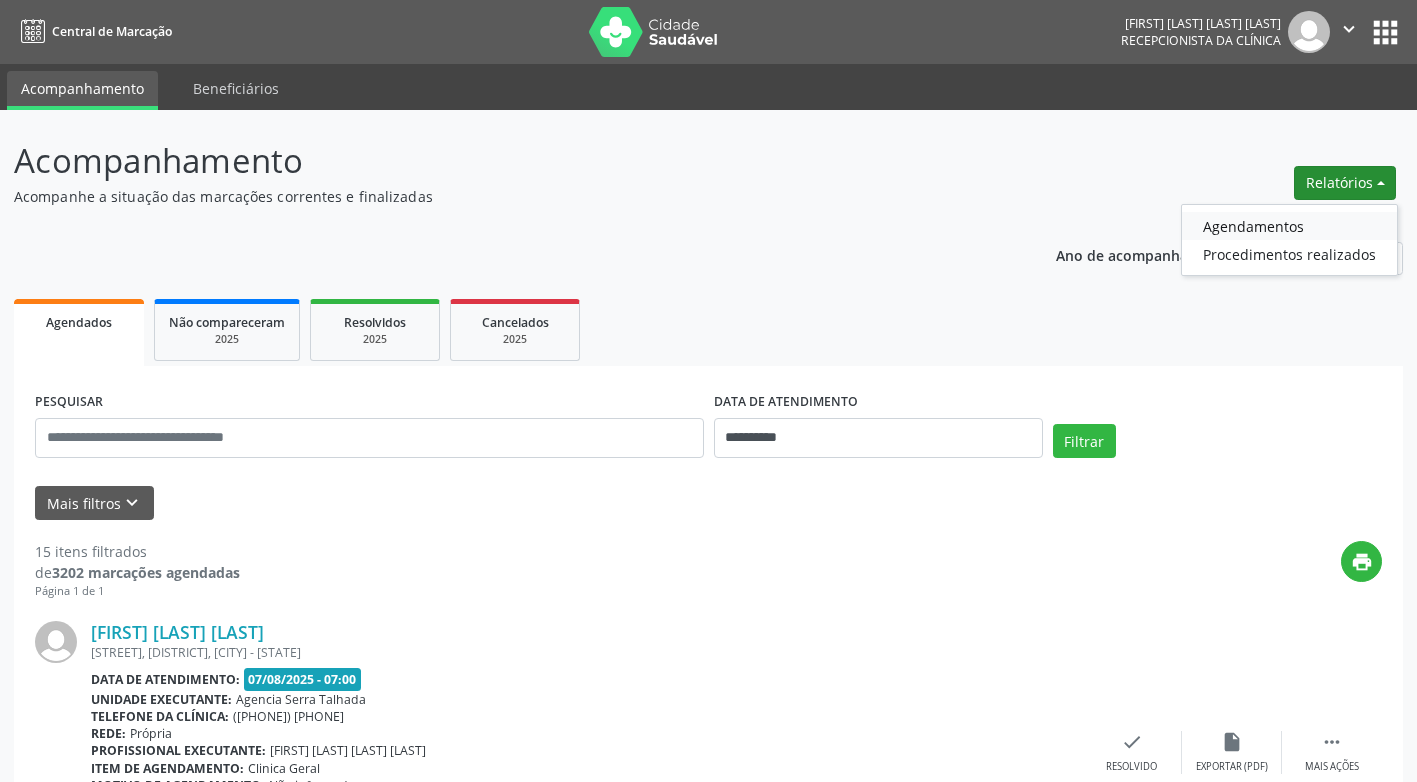 click on "Agendamentos" at bounding box center (1289, 226) 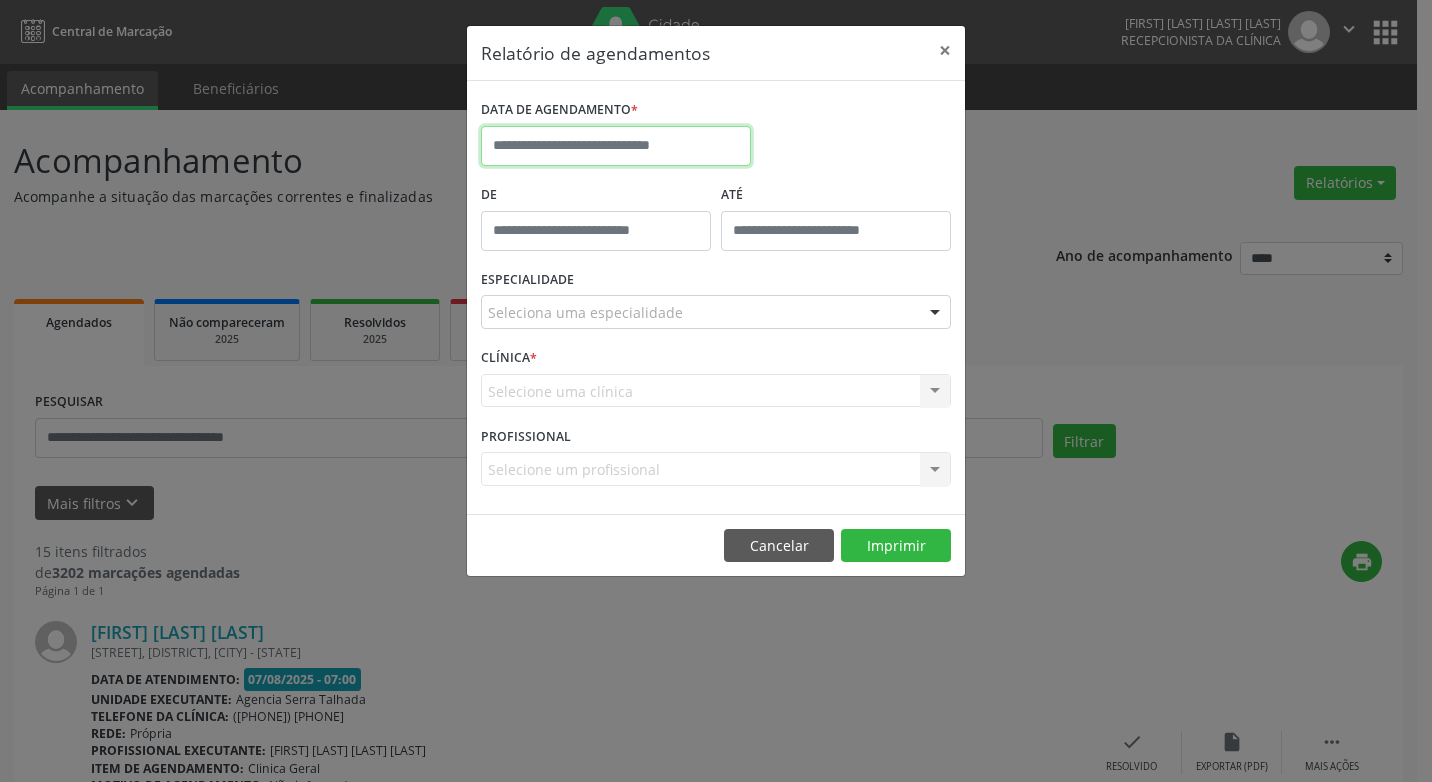 click at bounding box center [616, 146] 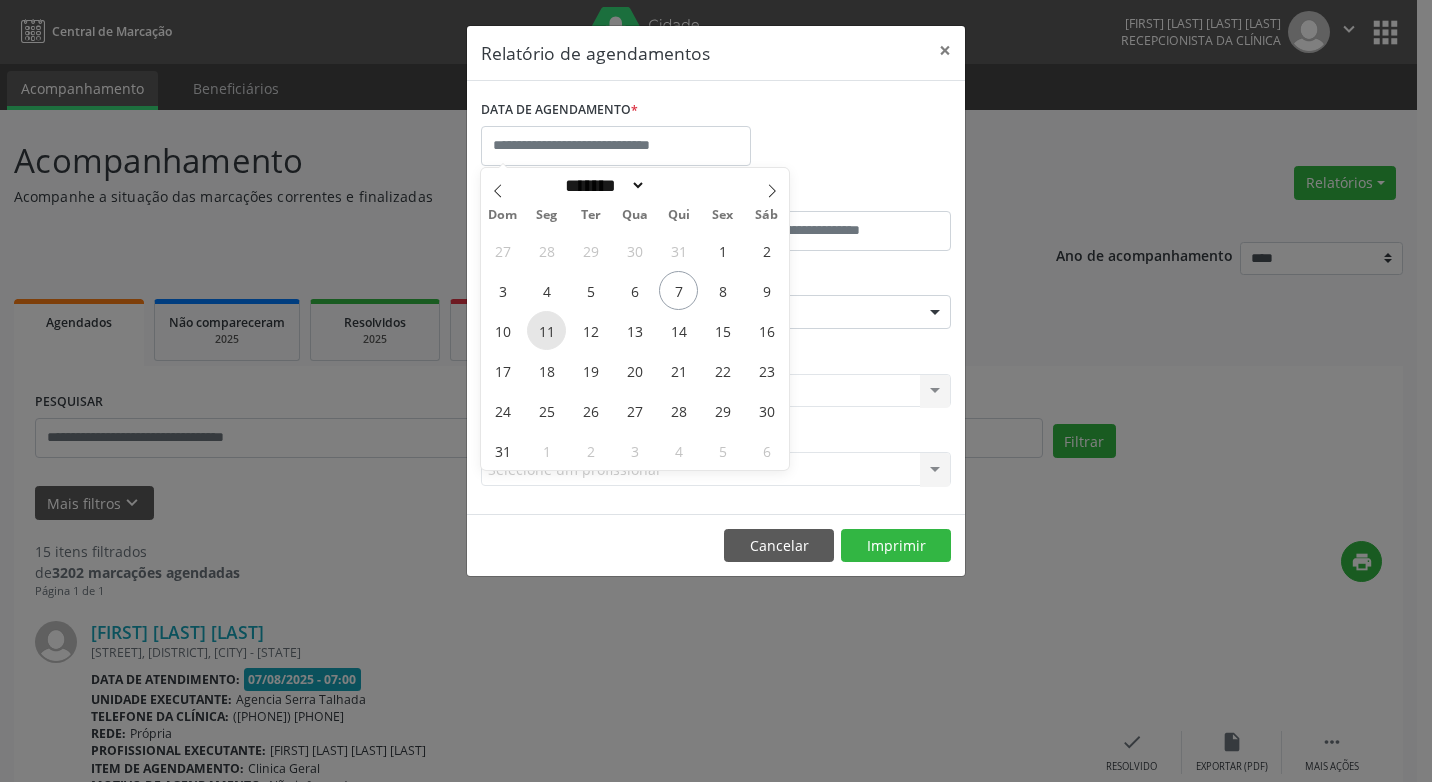 click on "11" at bounding box center [546, 330] 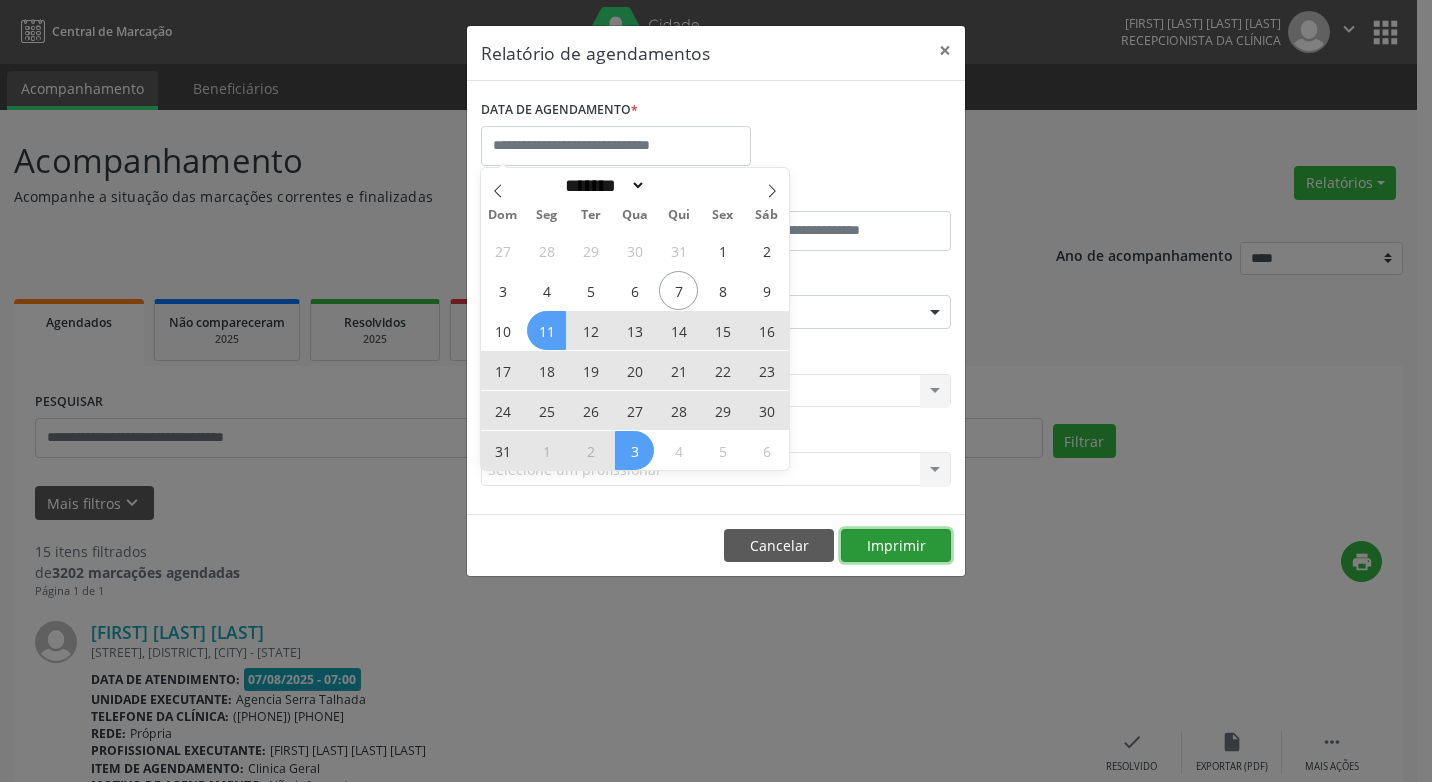 click on "Imprimir" at bounding box center (896, 546) 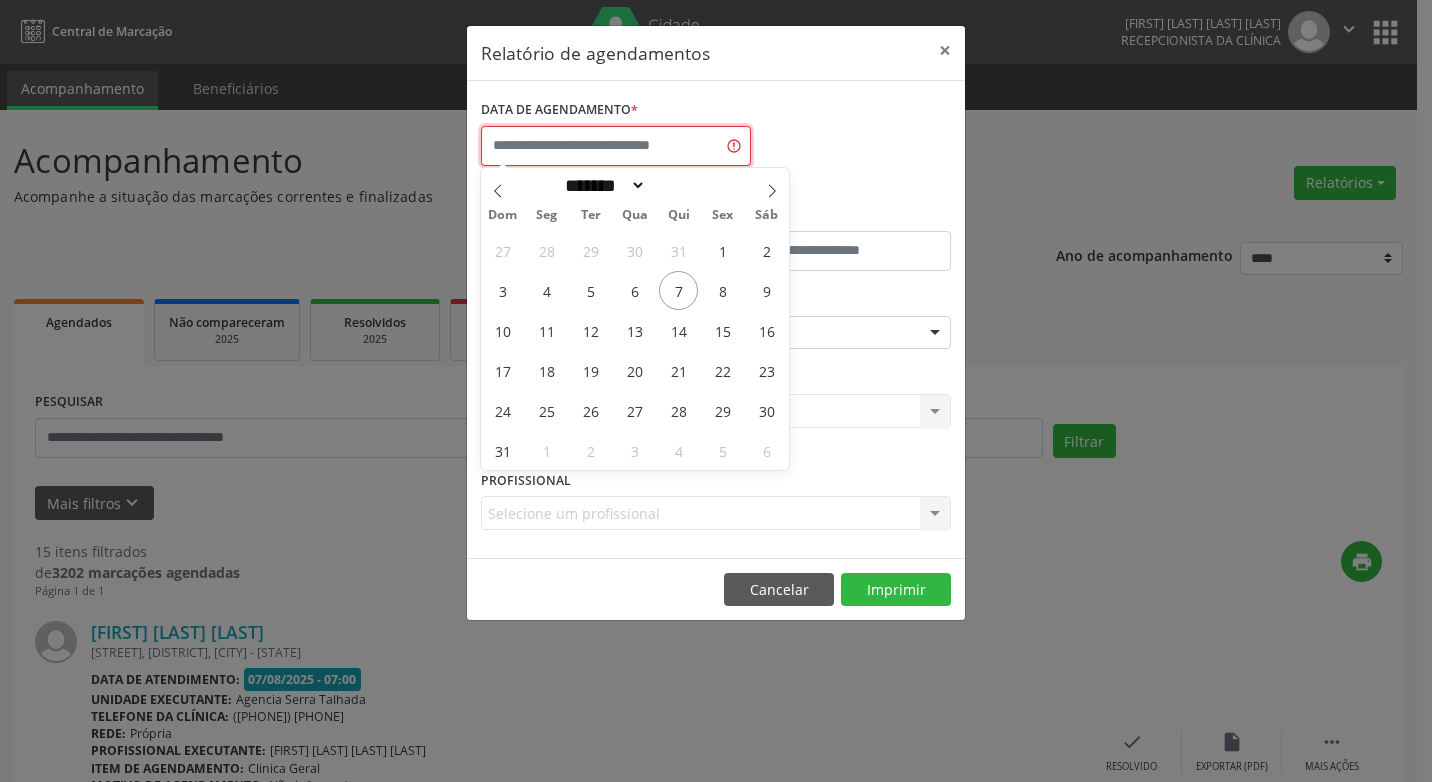 click at bounding box center (616, 146) 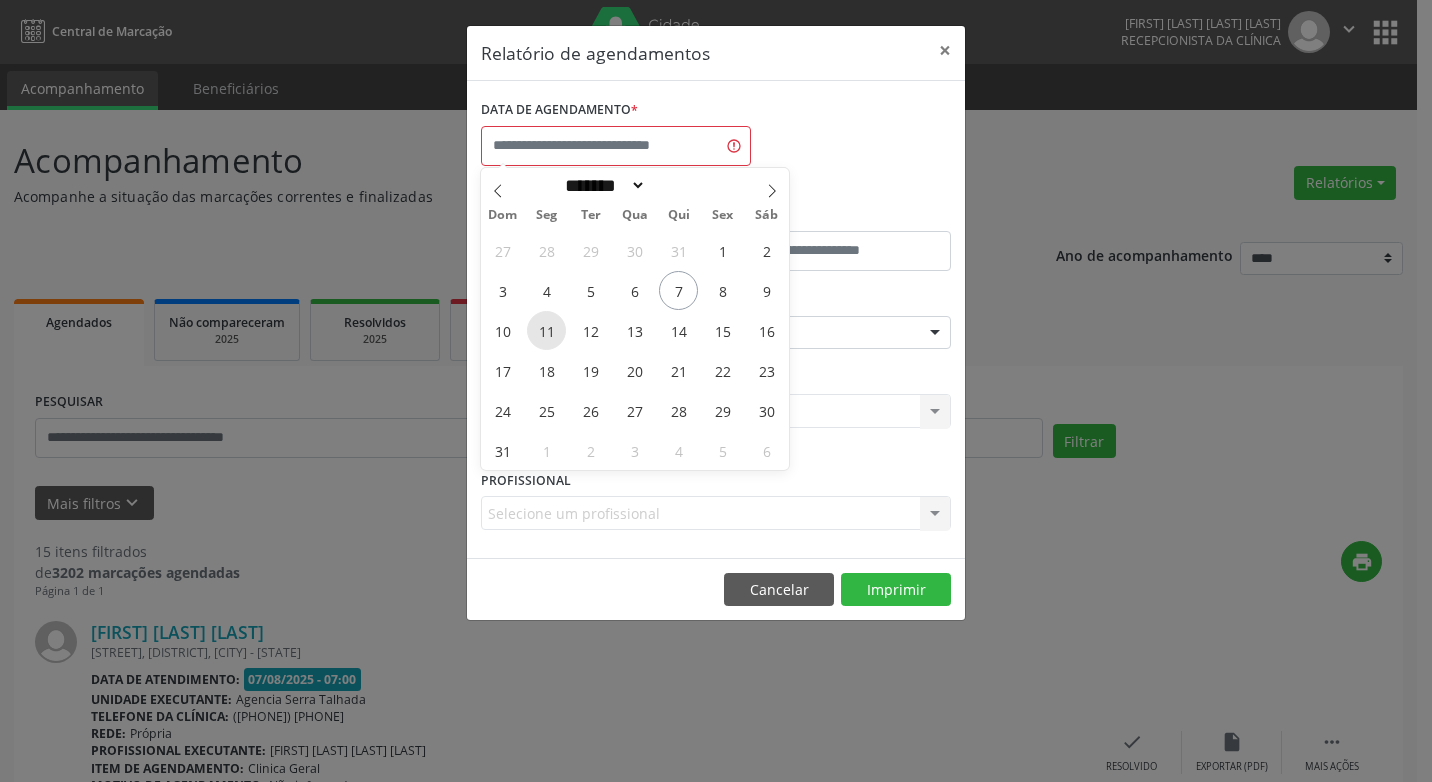 click on "11" at bounding box center [546, 330] 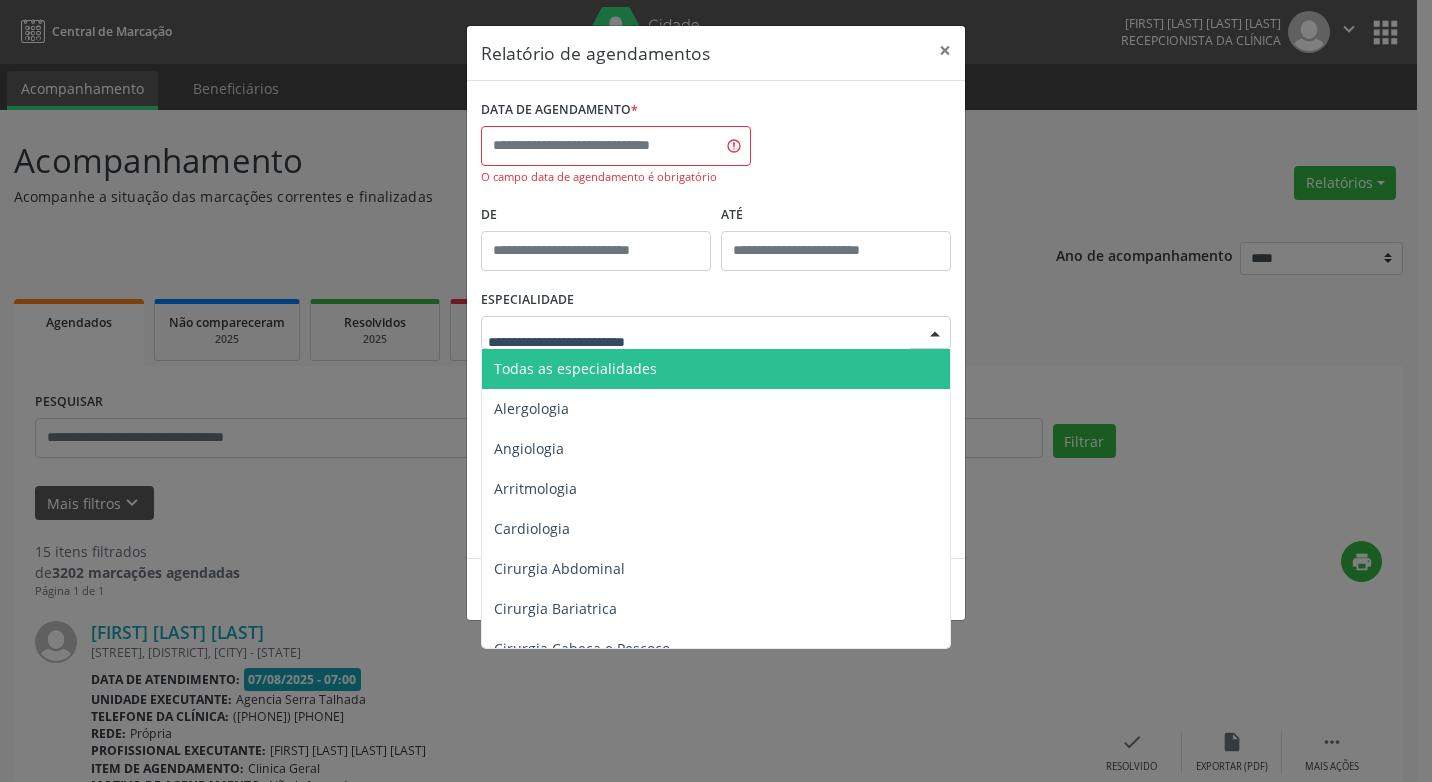 click at bounding box center [935, 334] 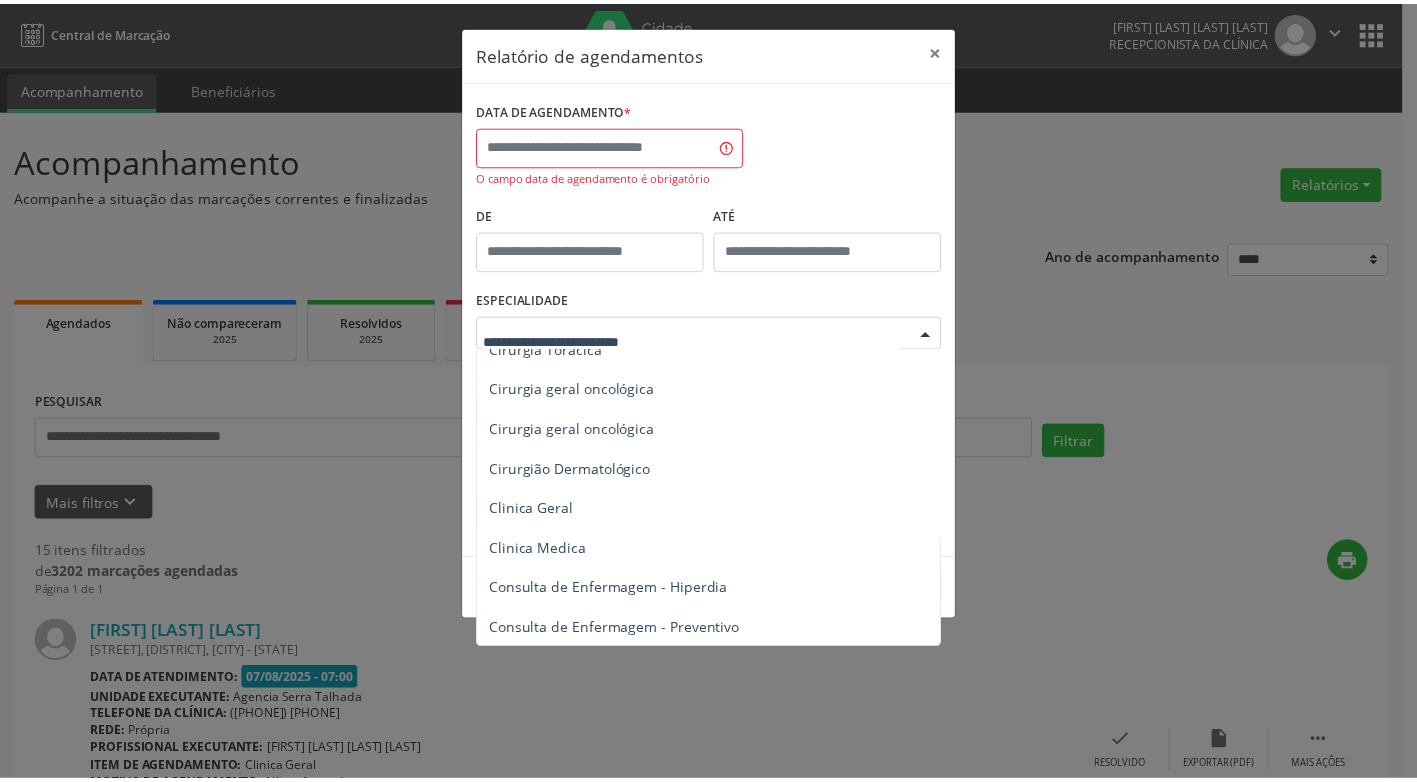 scroll, scrollTop: 600, scrollLeft: 0, axis: vertical 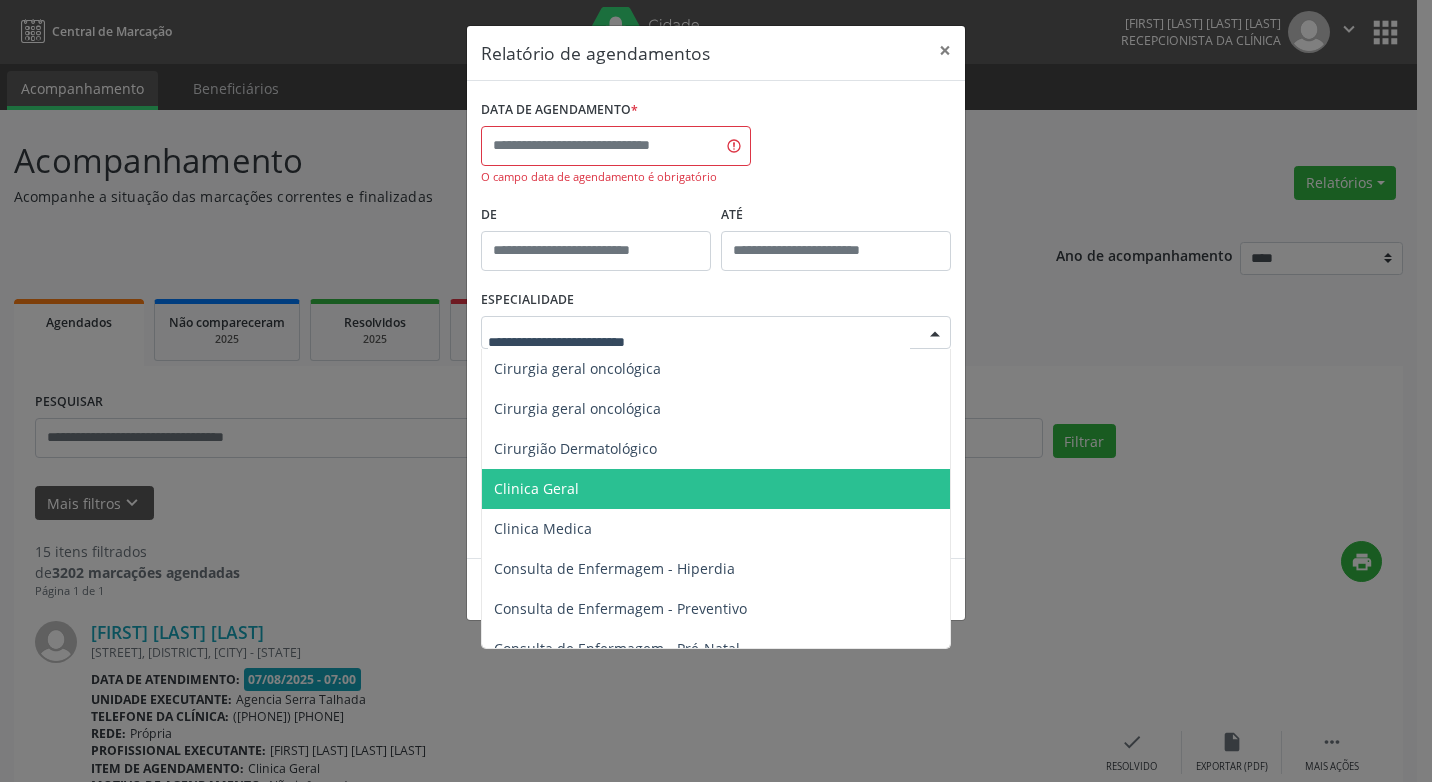 click on "Clinica Geral" at bounding box center (536, 488) 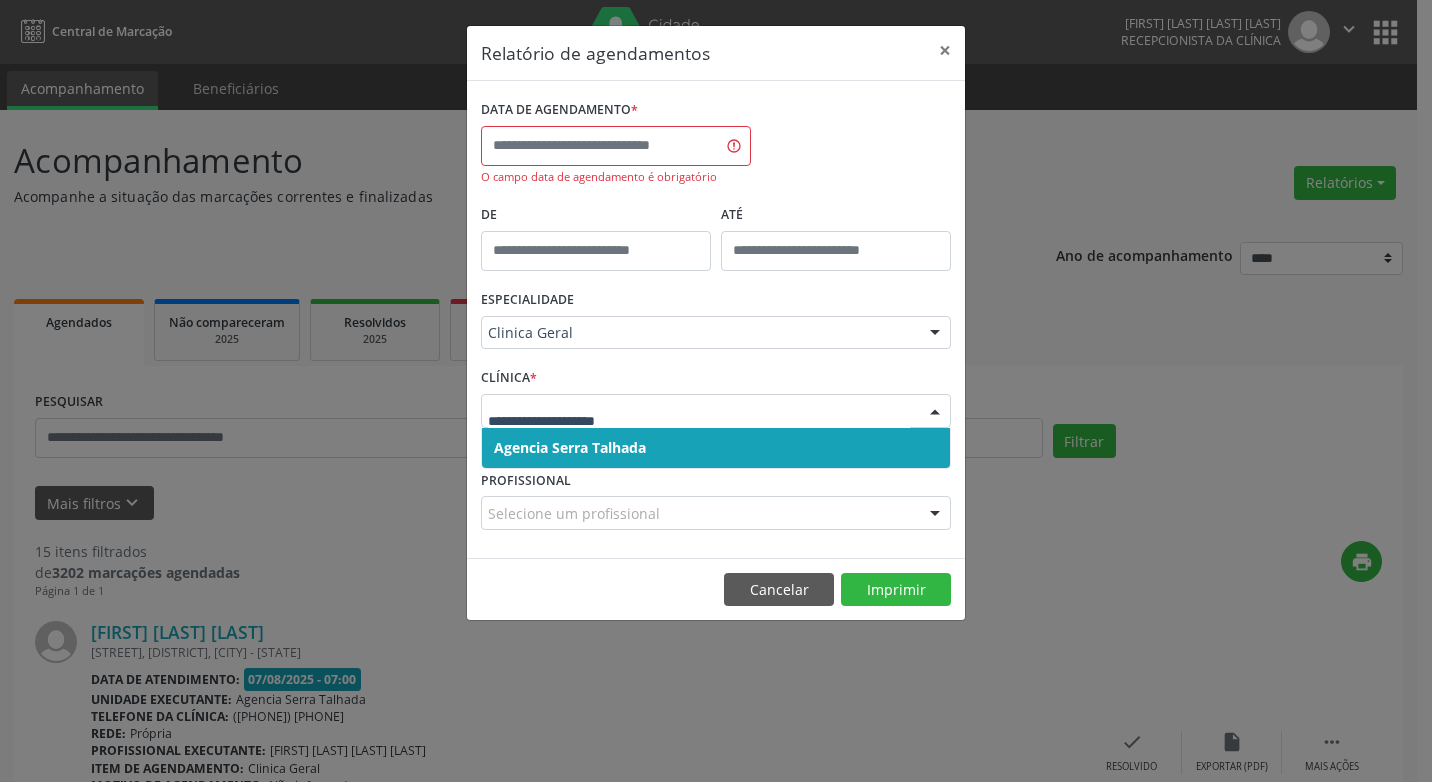 click at bounding box center (935, 412) 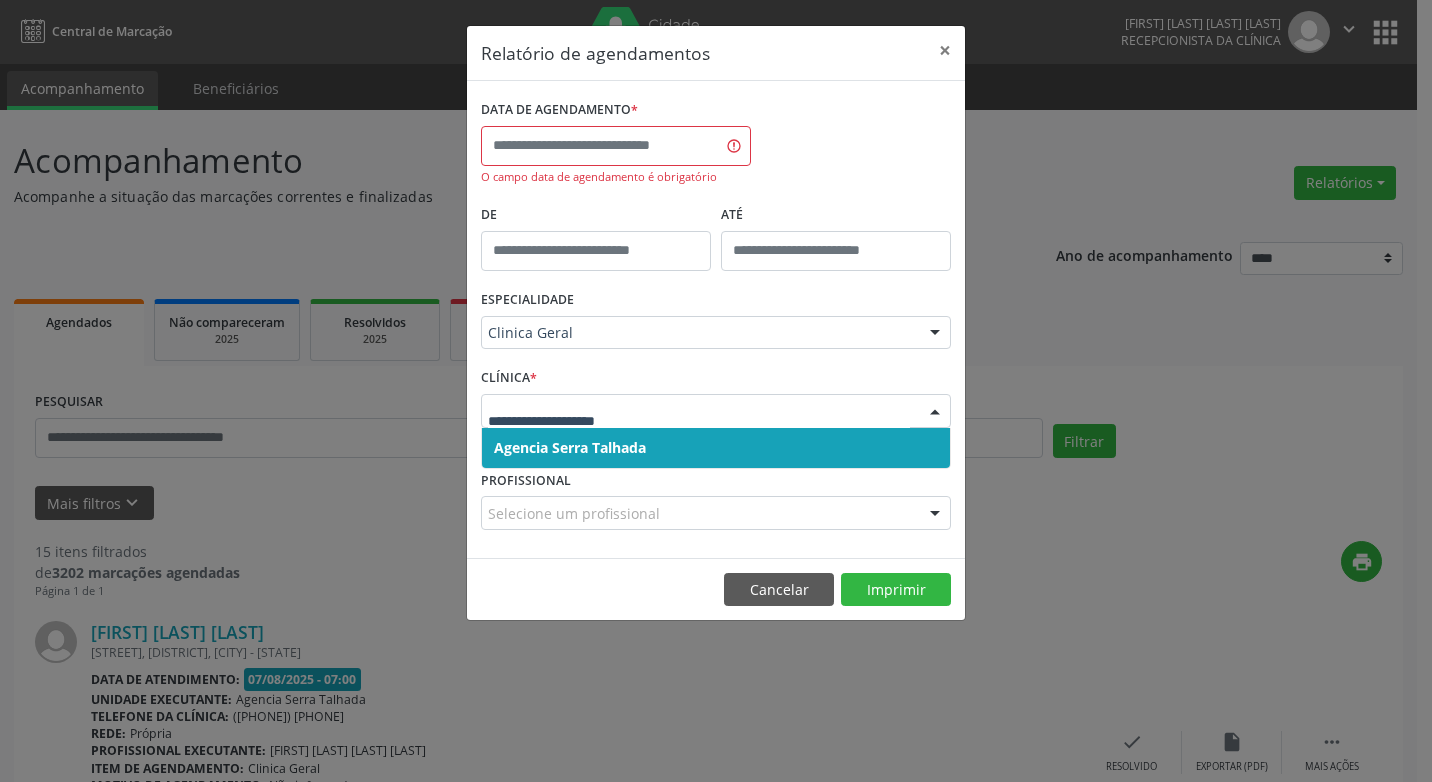 click on "Agencia Serra Talhada" at bounding box center [570, 447] 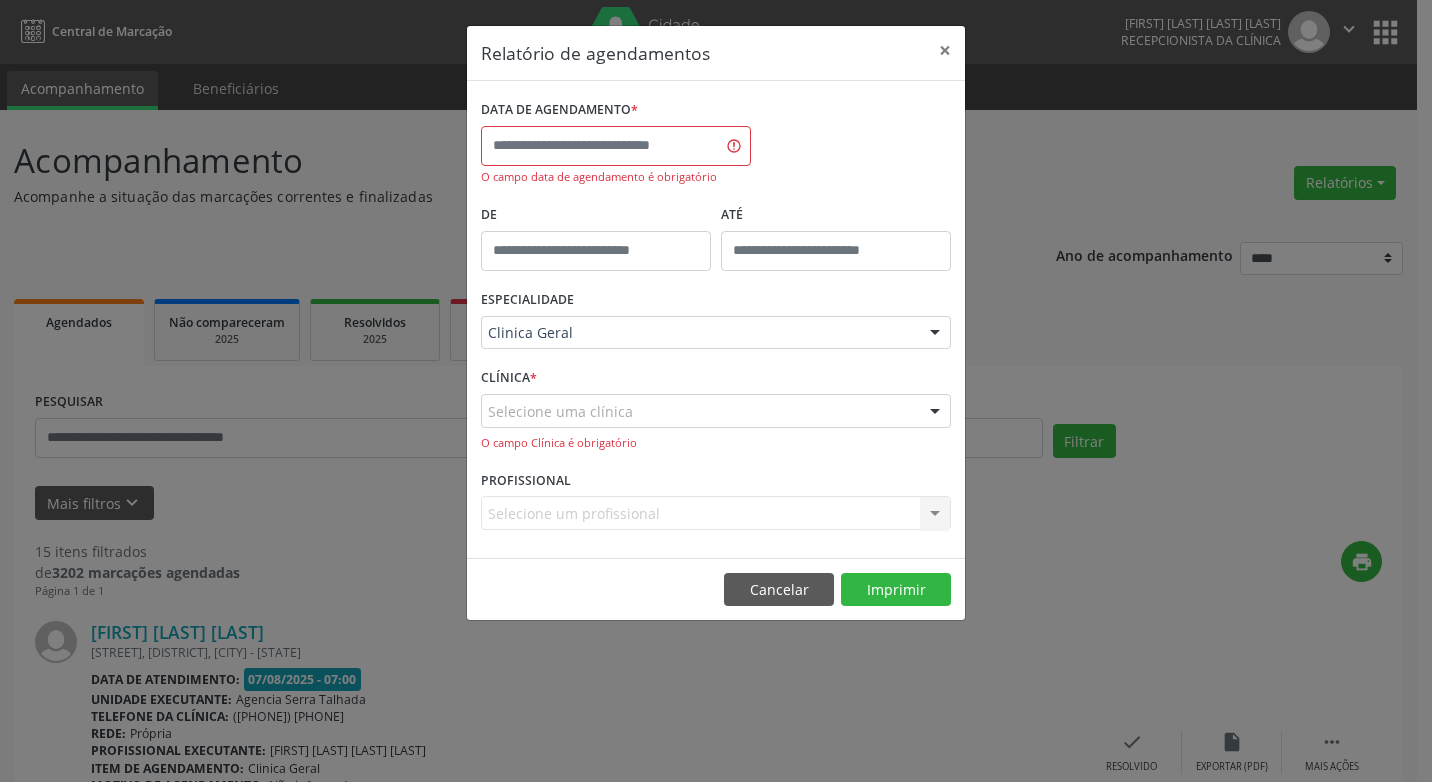 click at bounding box center (935, 412) 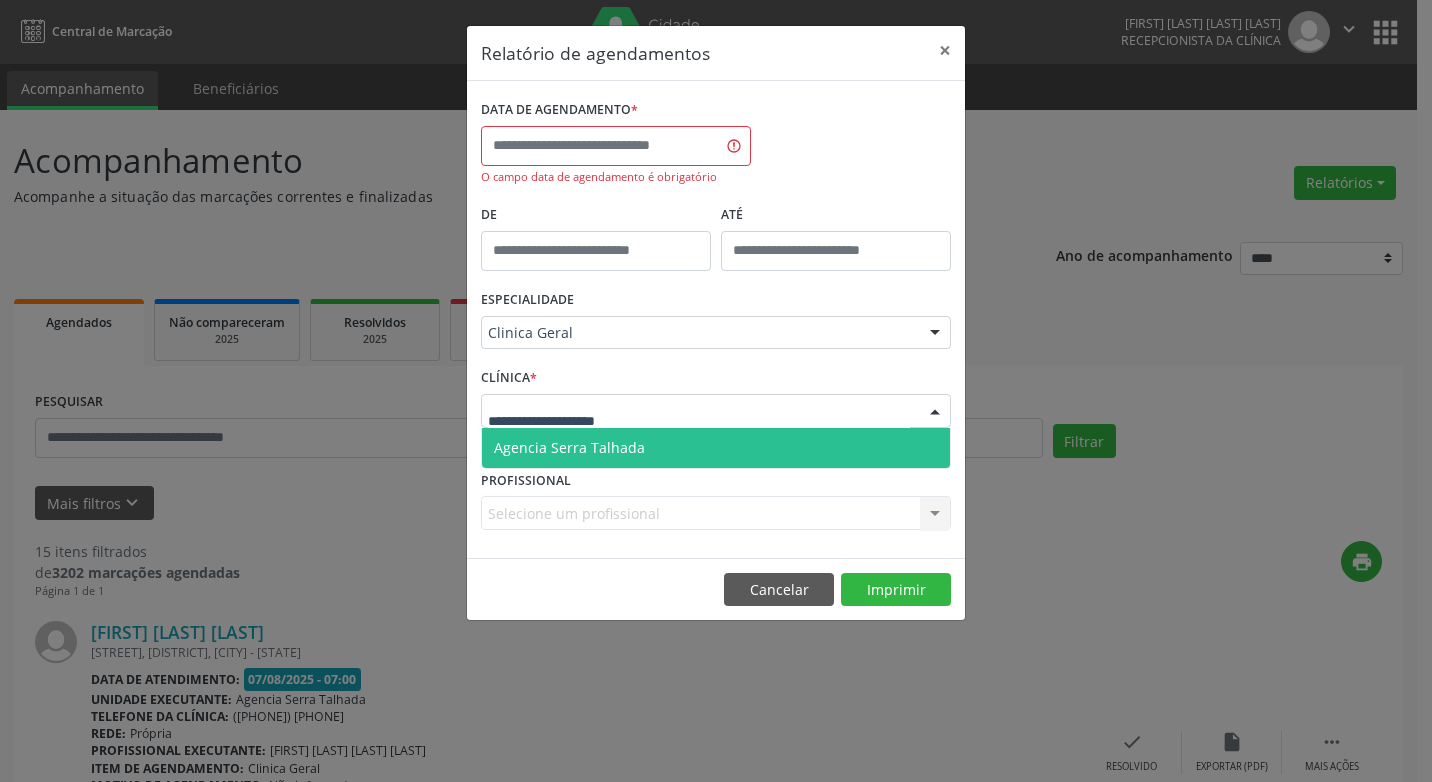 click on "Agencia Serra Talhada" at bounding box center (569, 447) 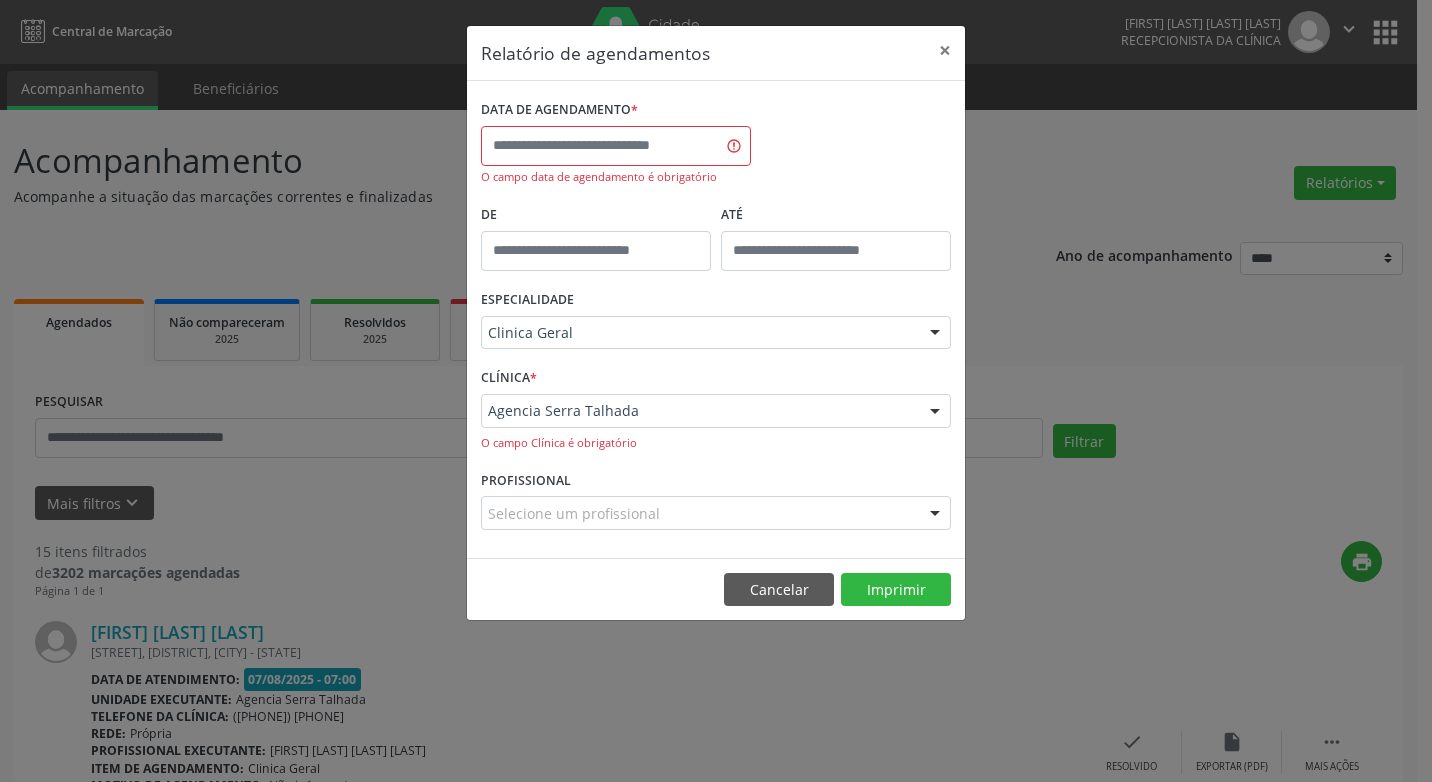 click at bounding box center [935, 514] 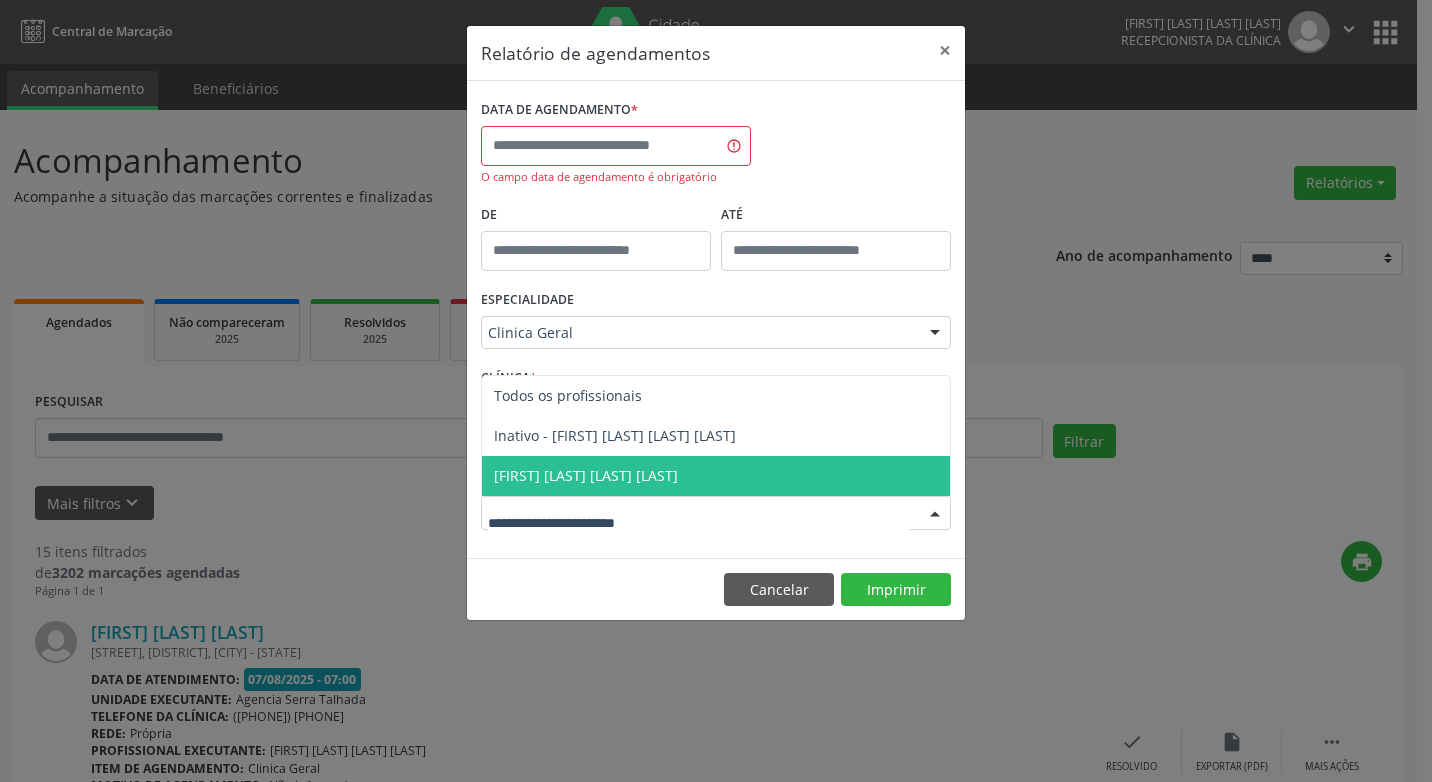click on "[FIRST] [LAST] [LAST] [LAST]" at bounding box center [586, 475] 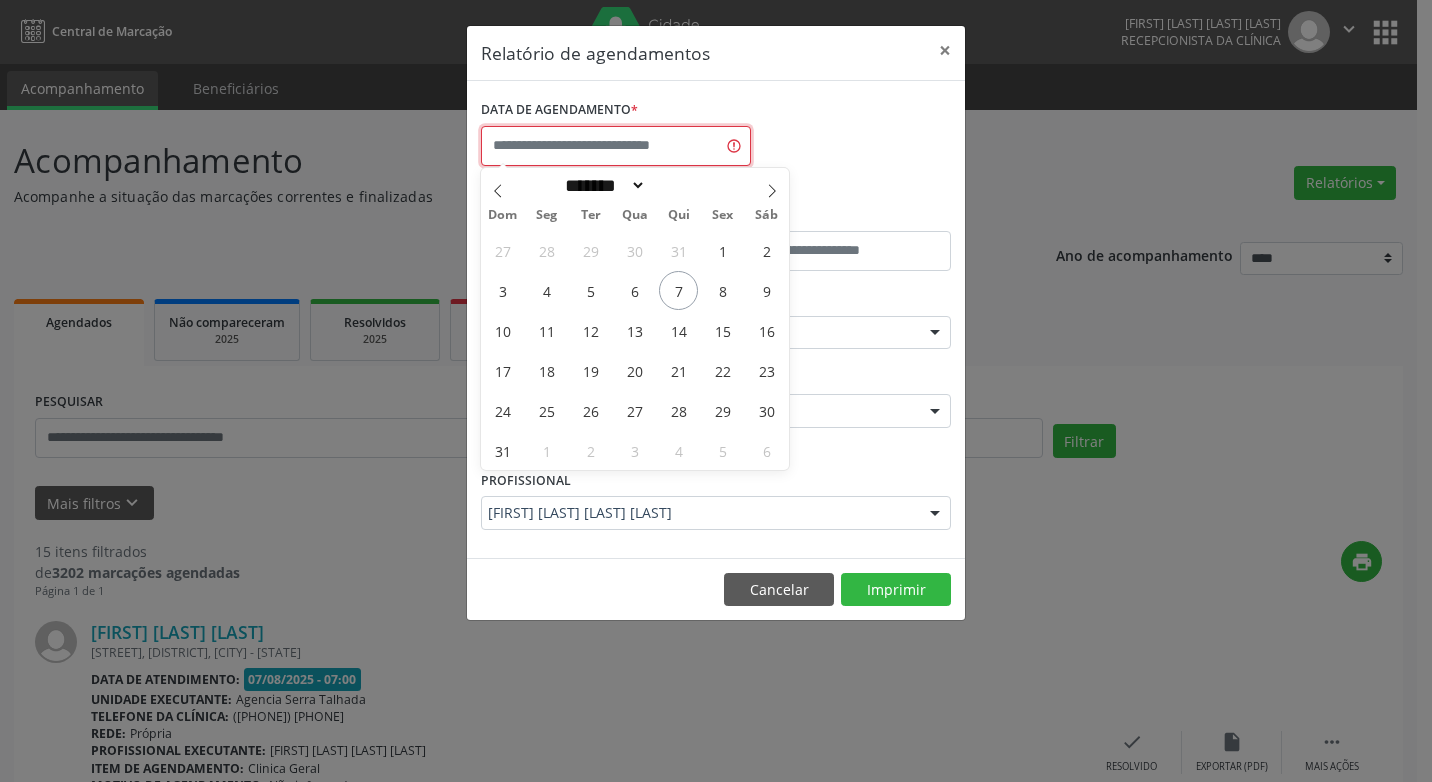 click at bounding box center (616, 146) 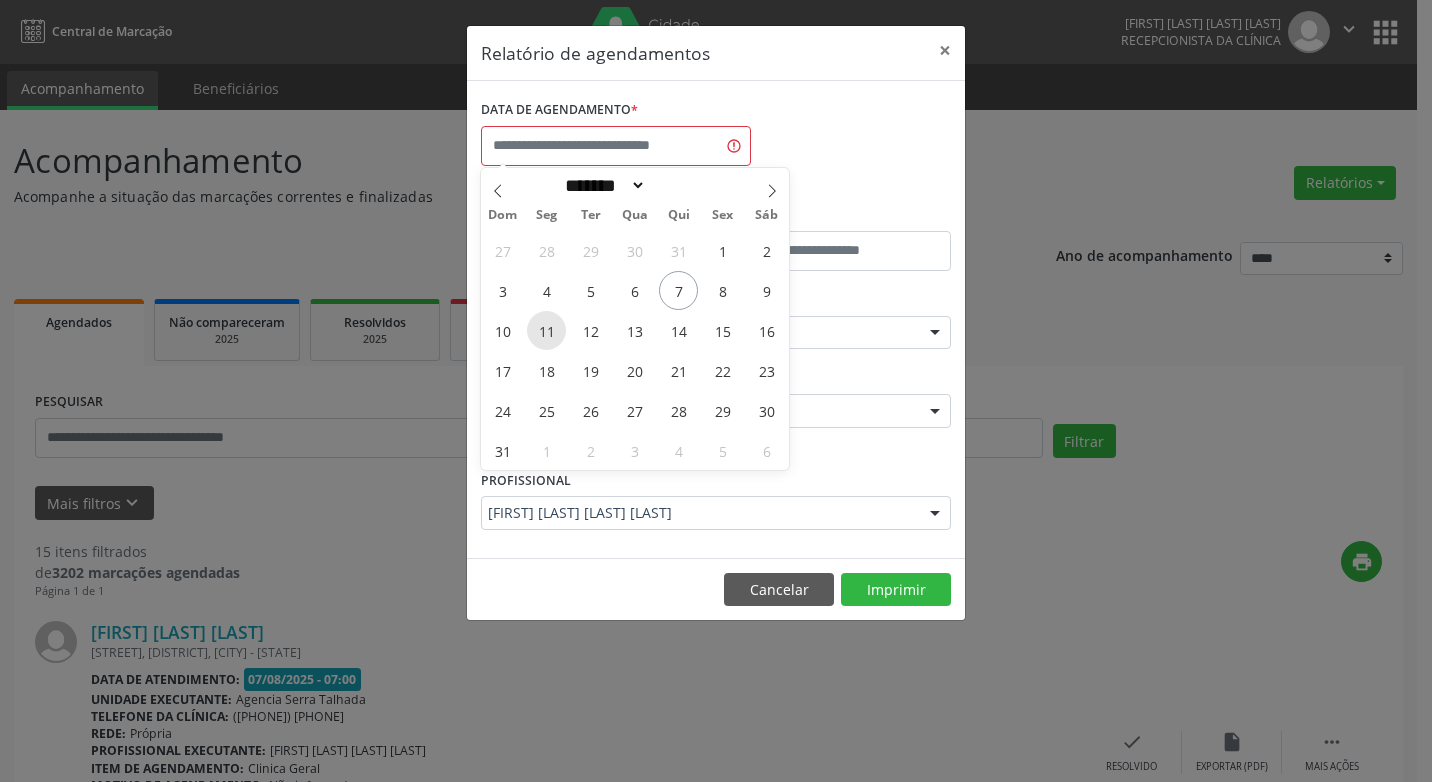 click on "11" at bounding box center [546, 330] 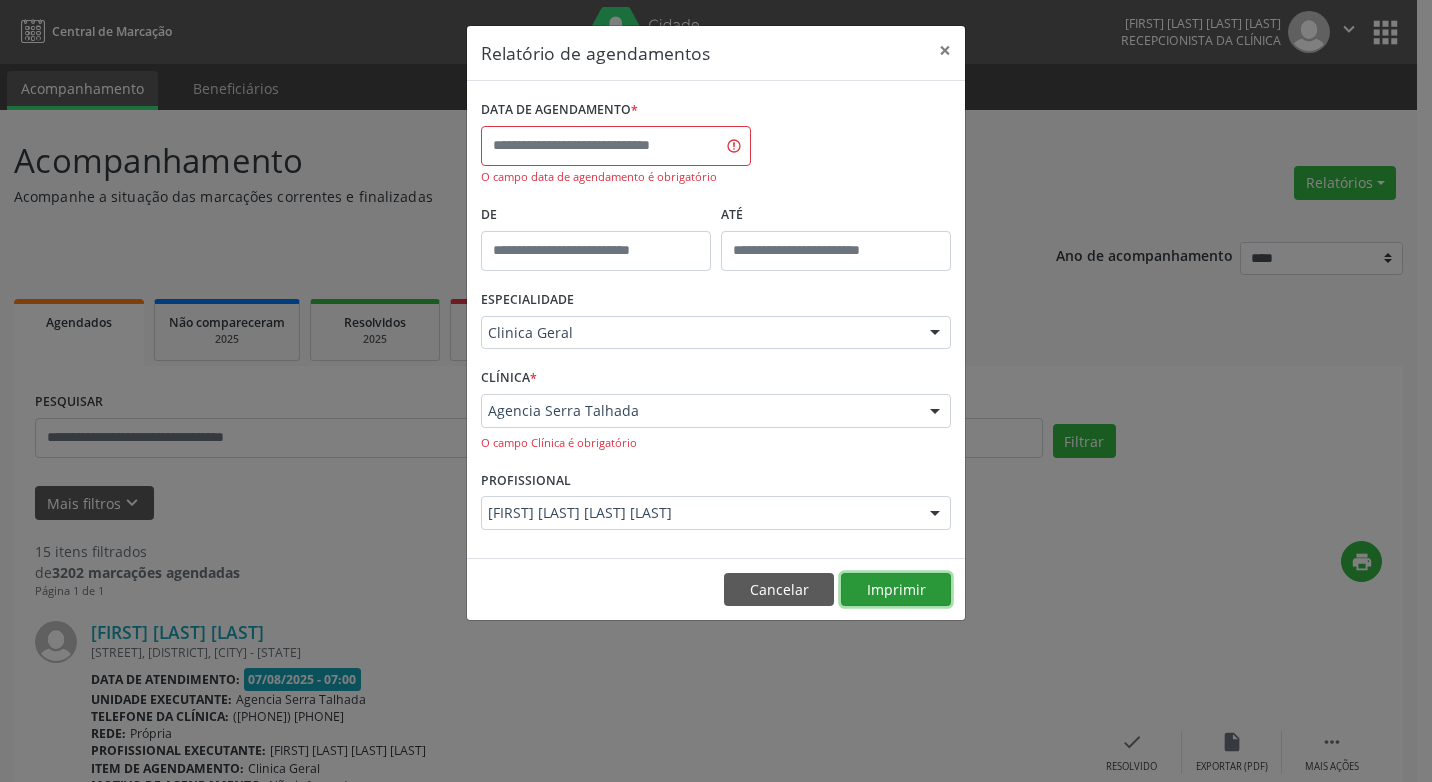click on "Imprimir" at bounding box center [896, 590] 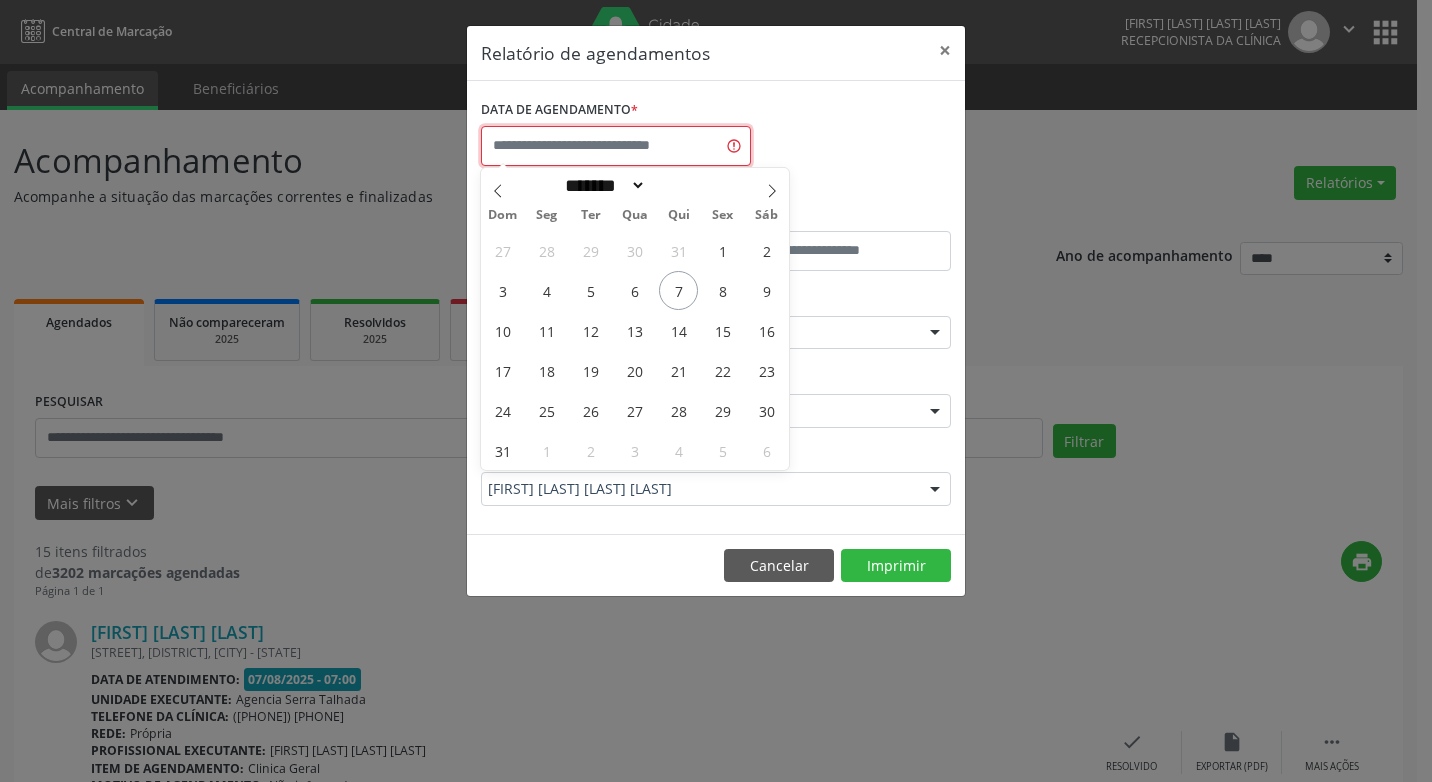 click at bounding box center [616, 146] 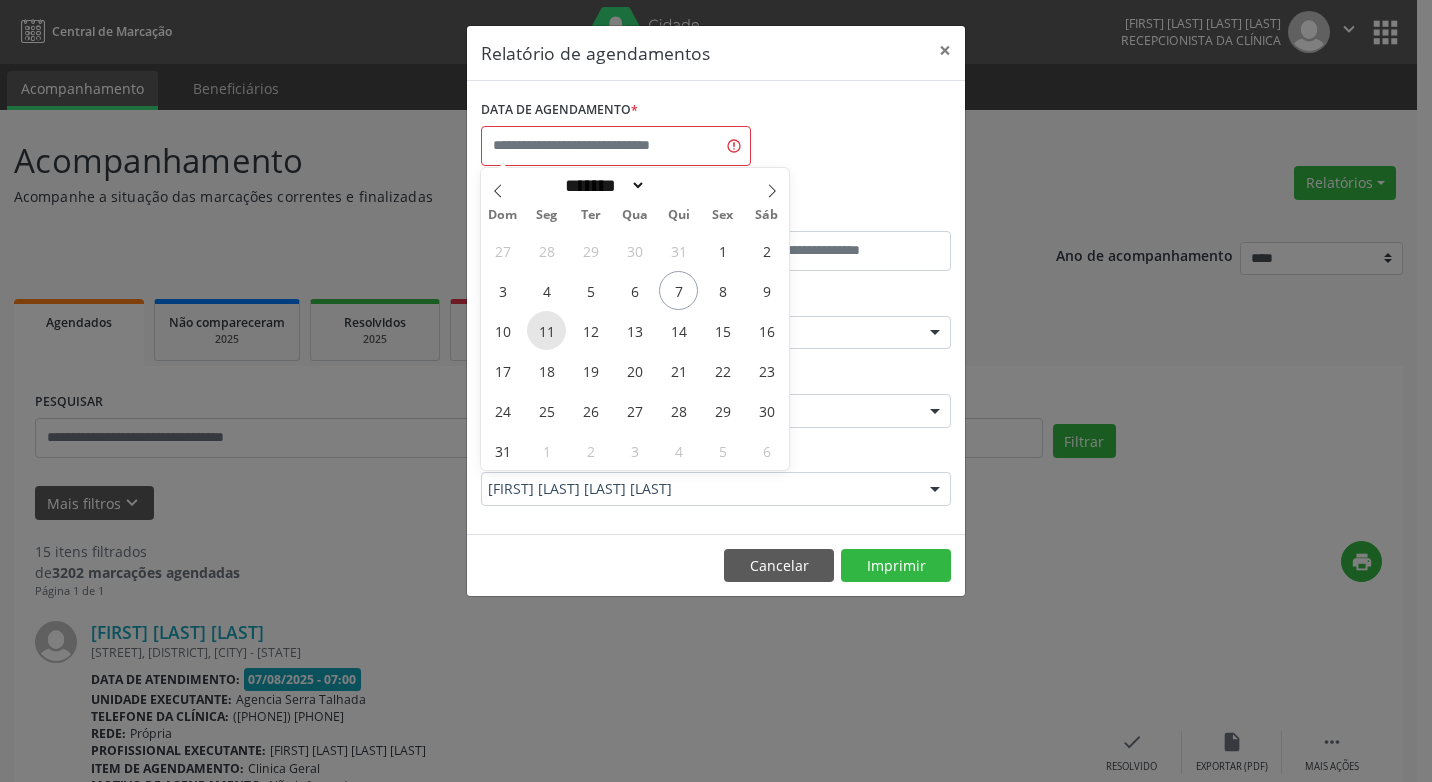 click on "11" at bounding box center [546, 330] 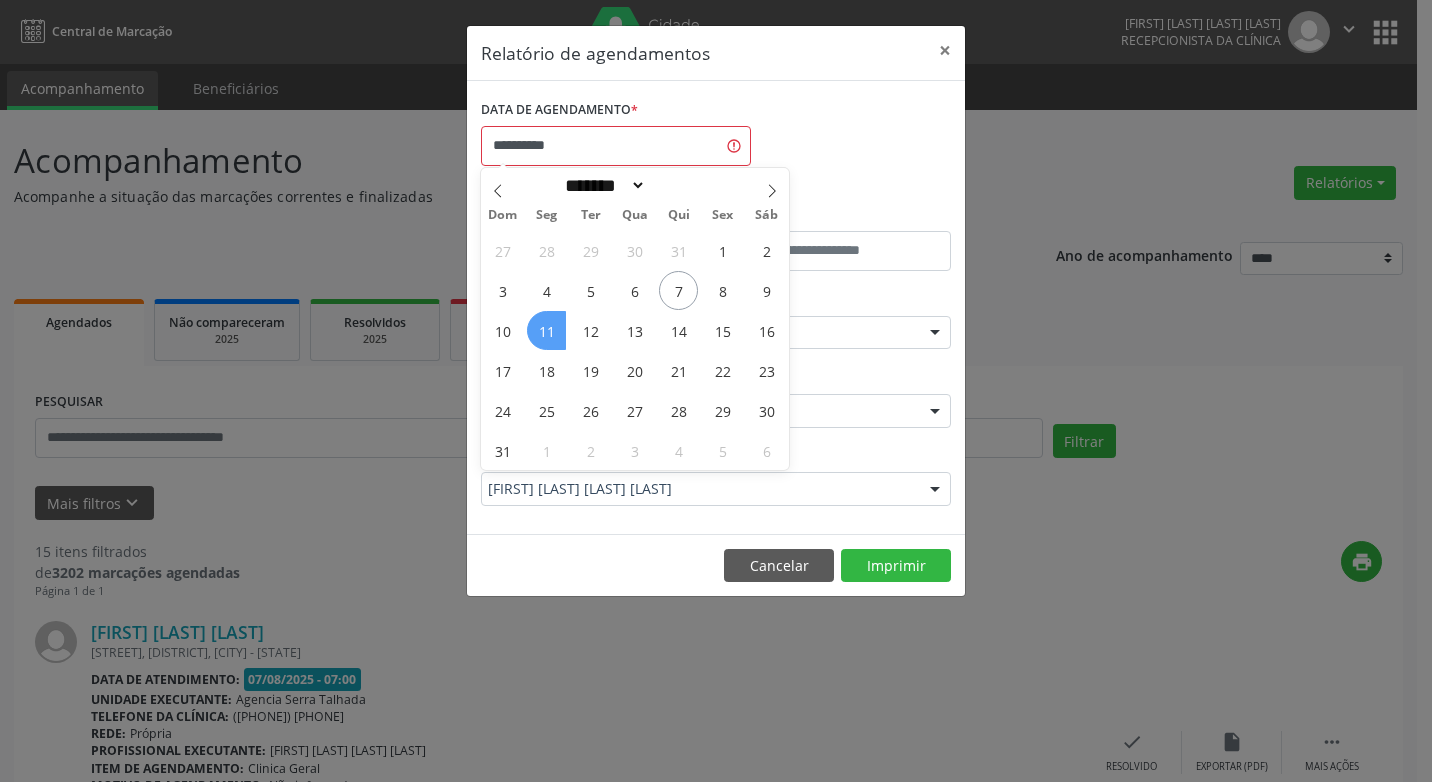 click on "11" at bounding box center (546, 330) 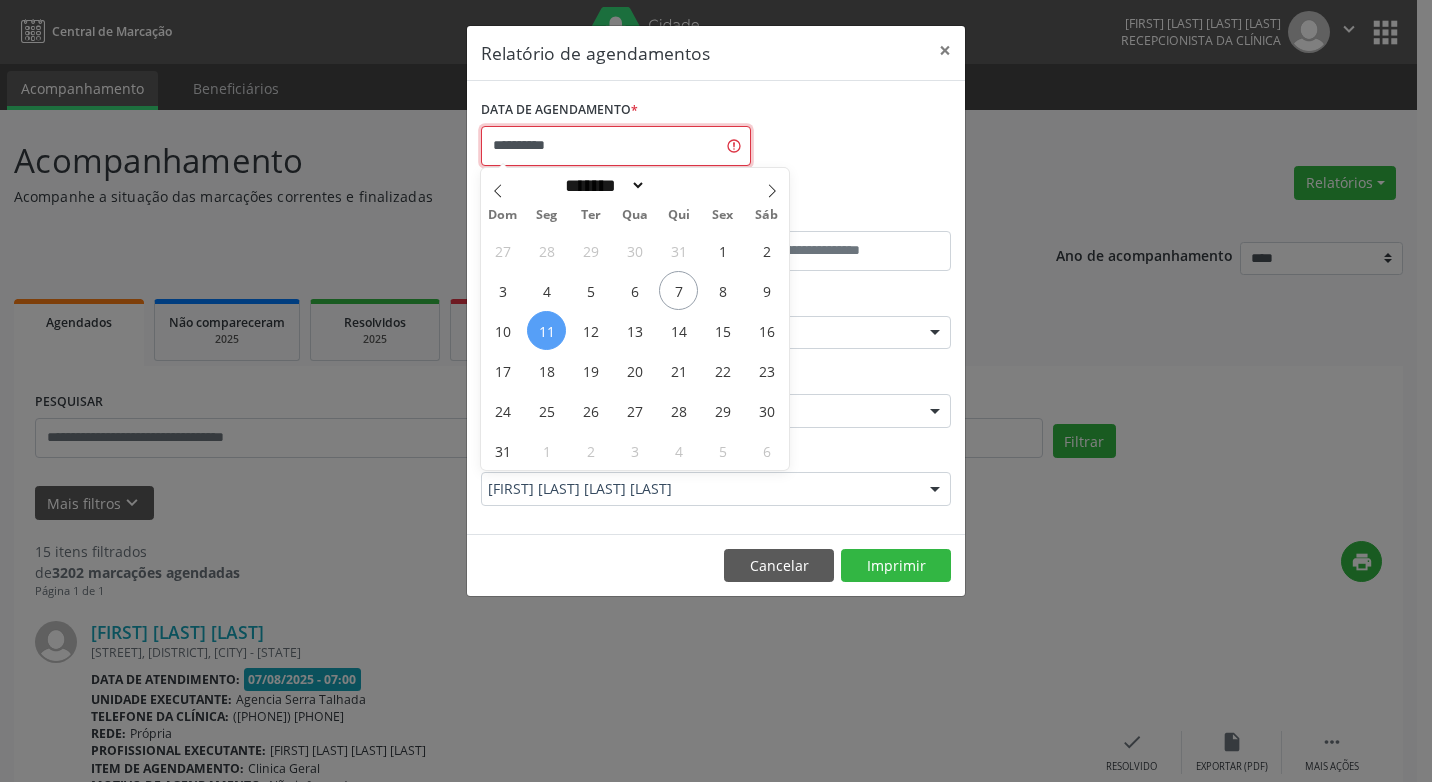 click on "**********" at bounding box center (616, 146) 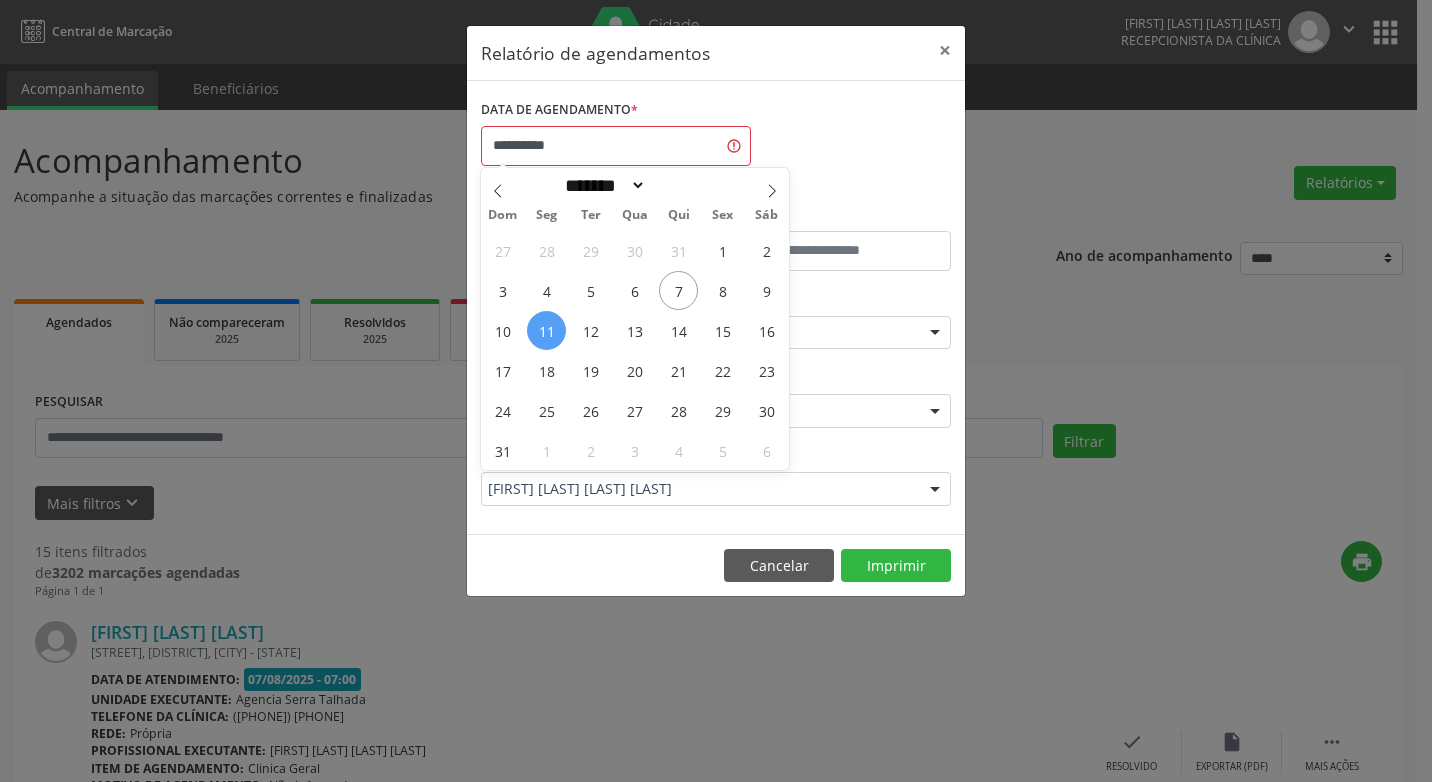 click on "11" at bounding box center (546, 330) 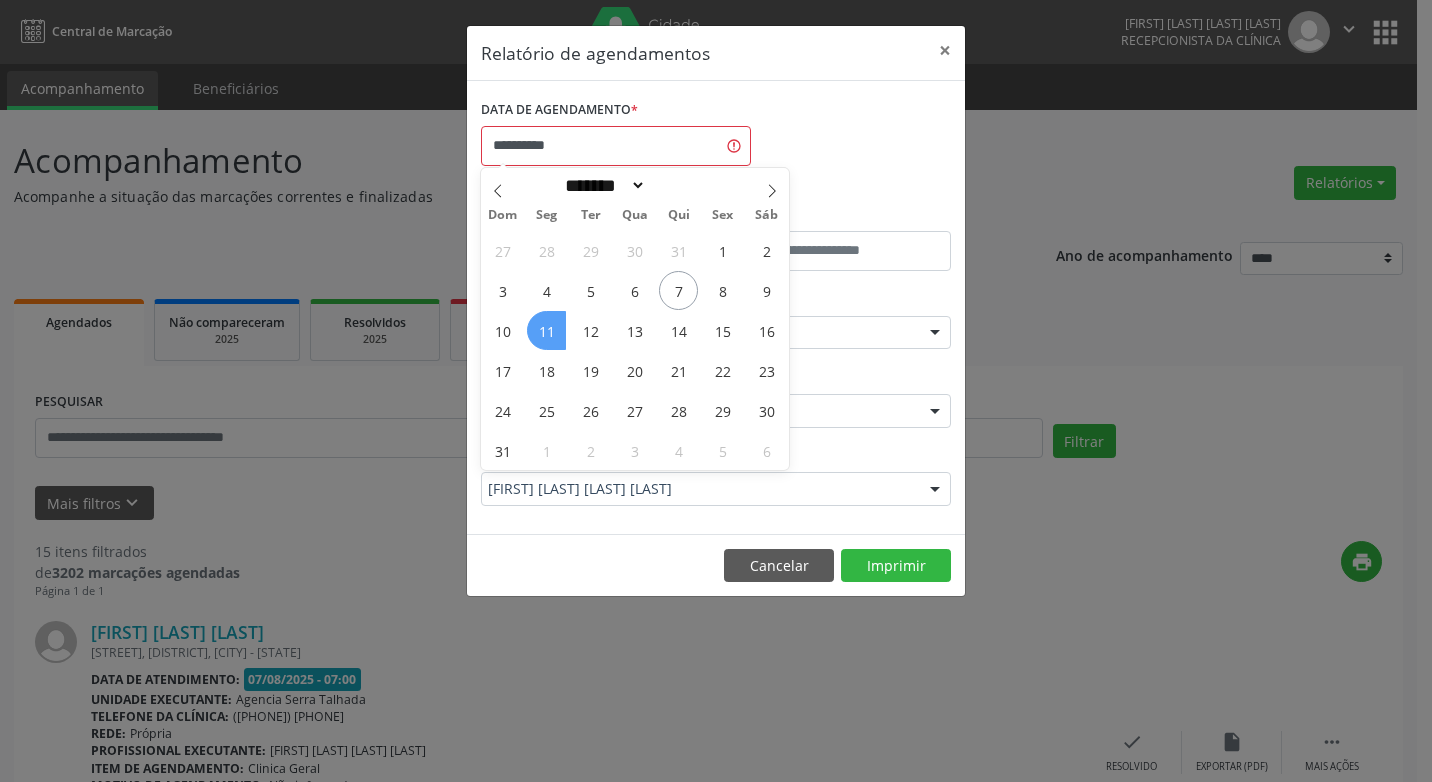 click on "11" at bounding box center (546, 330) 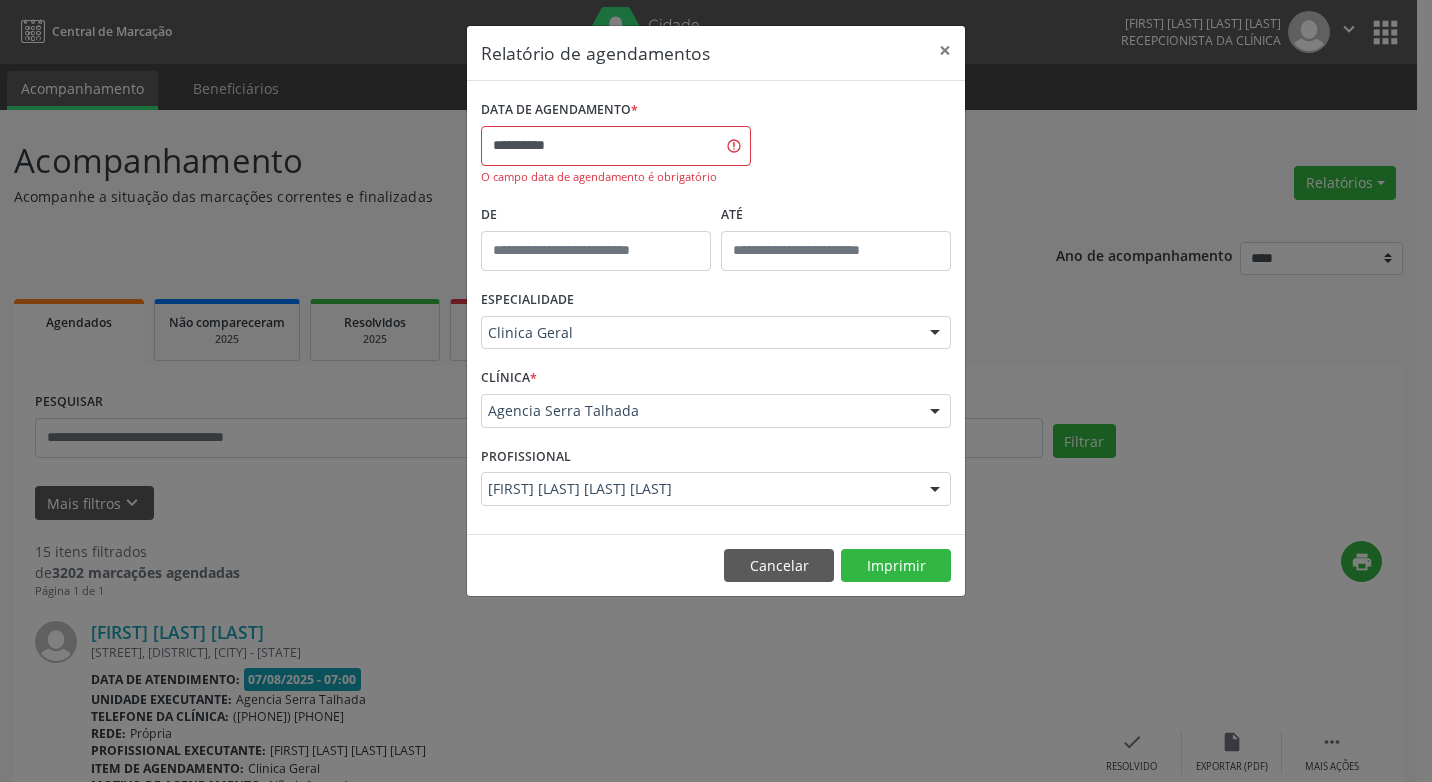 click on "**********" at bounding box center (716, 391) 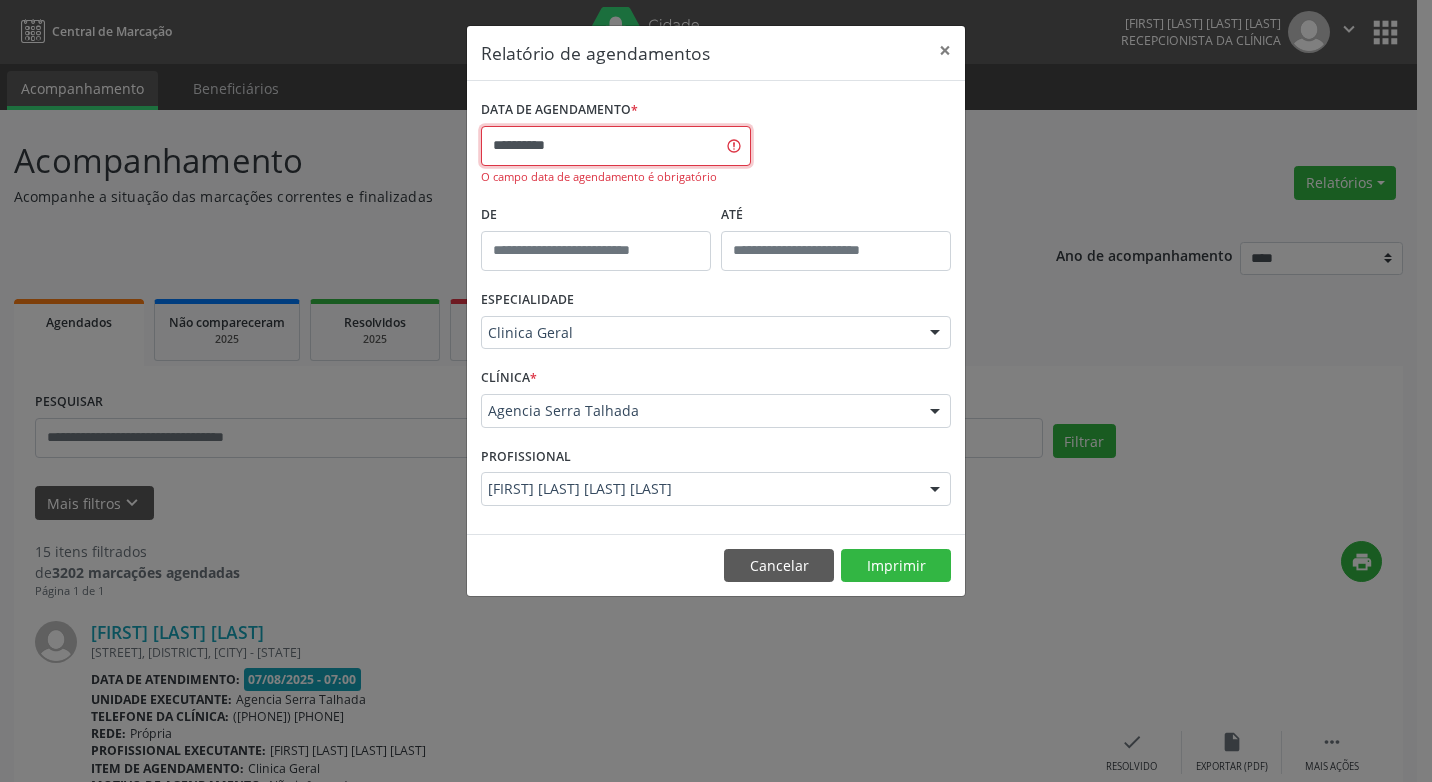 click on "**********" at bounding box center [616, 146] 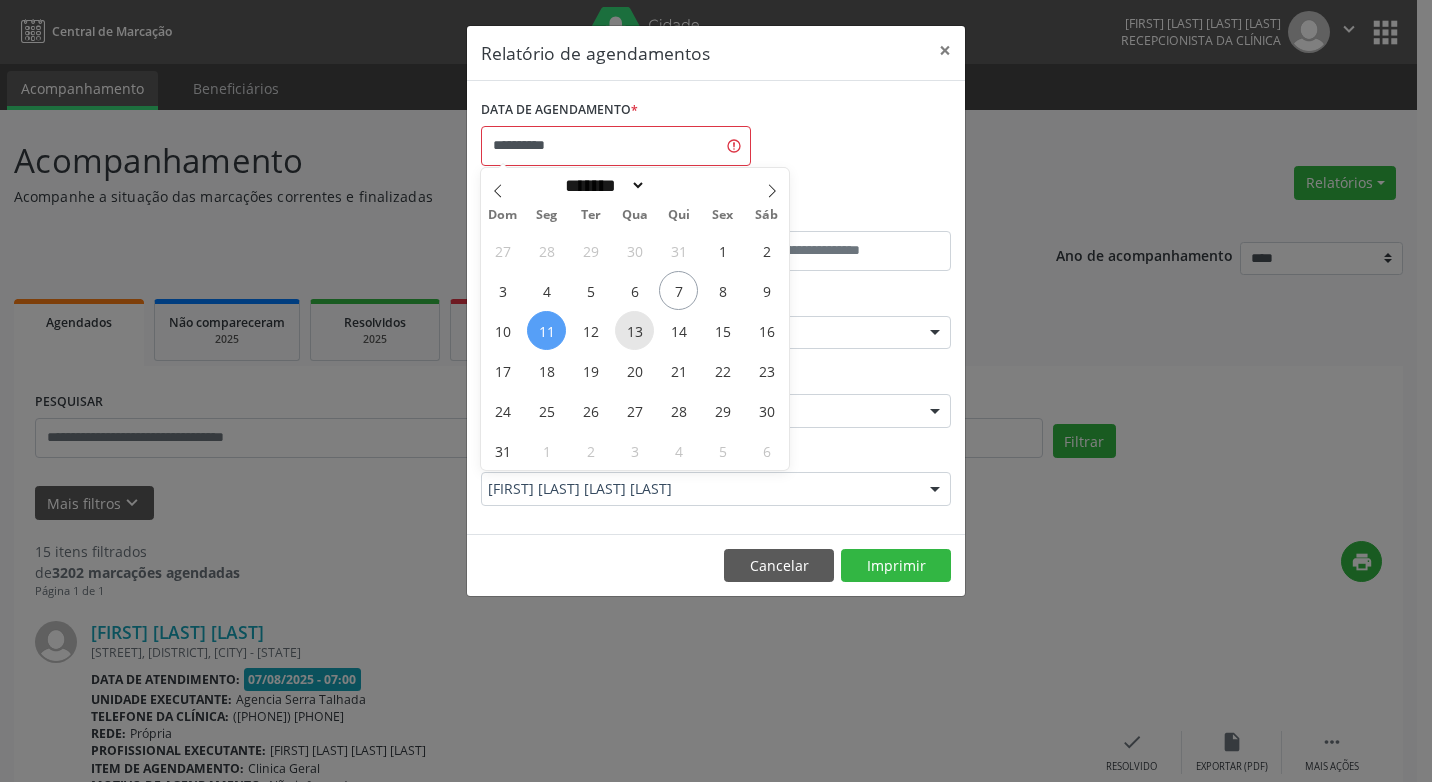 click on "13" at bounding box center (634, 330) 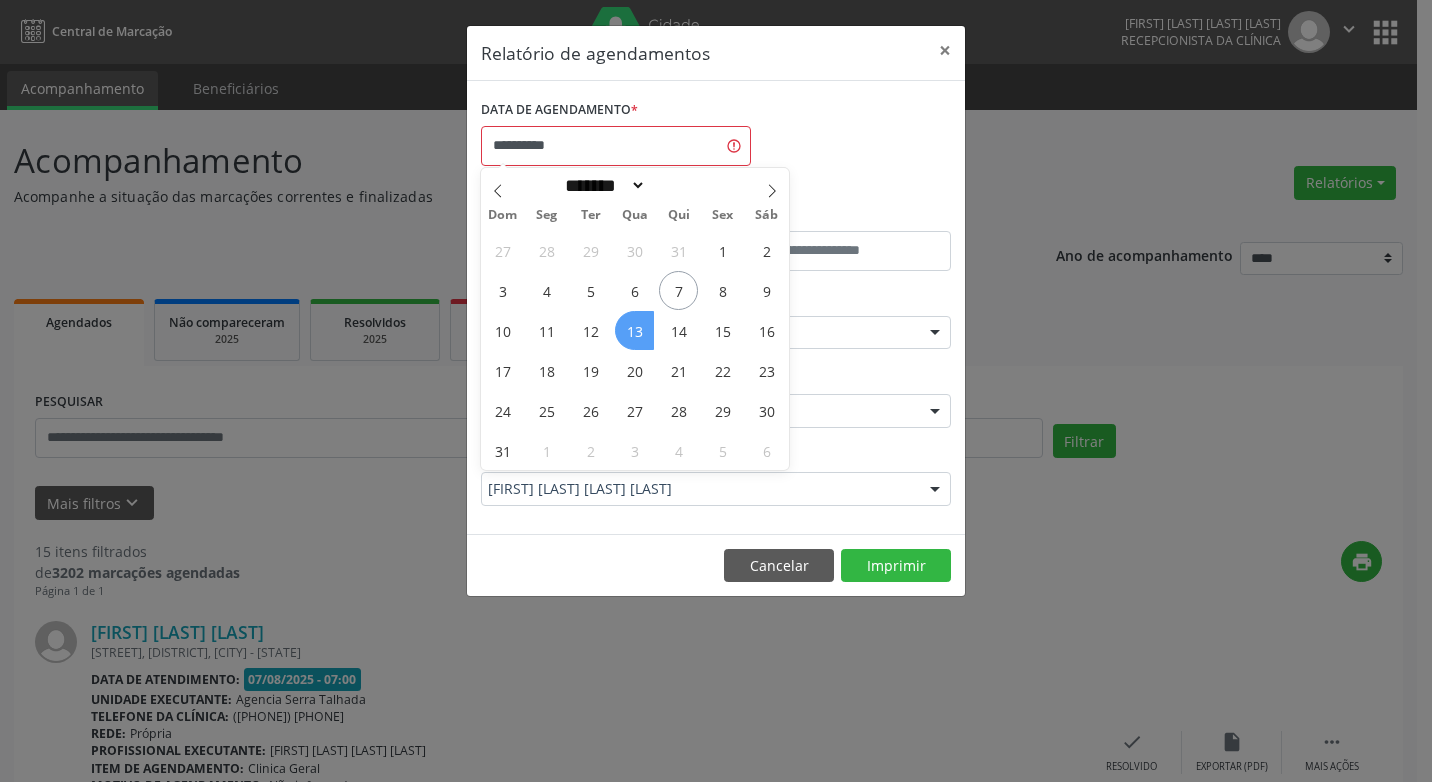 click on "13" at bounding box center [634, 330] 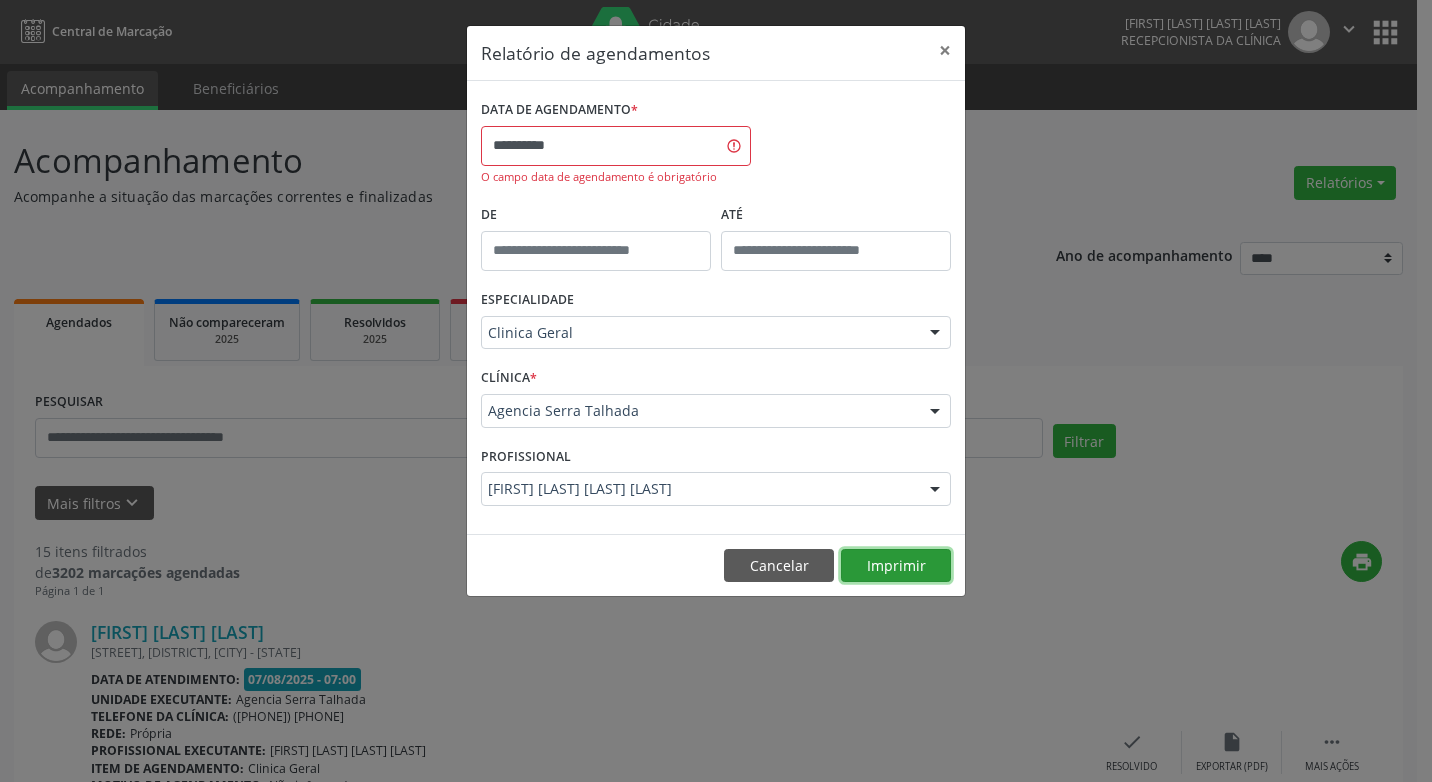 click on "Imprimir" at bounding box center [896, 566] 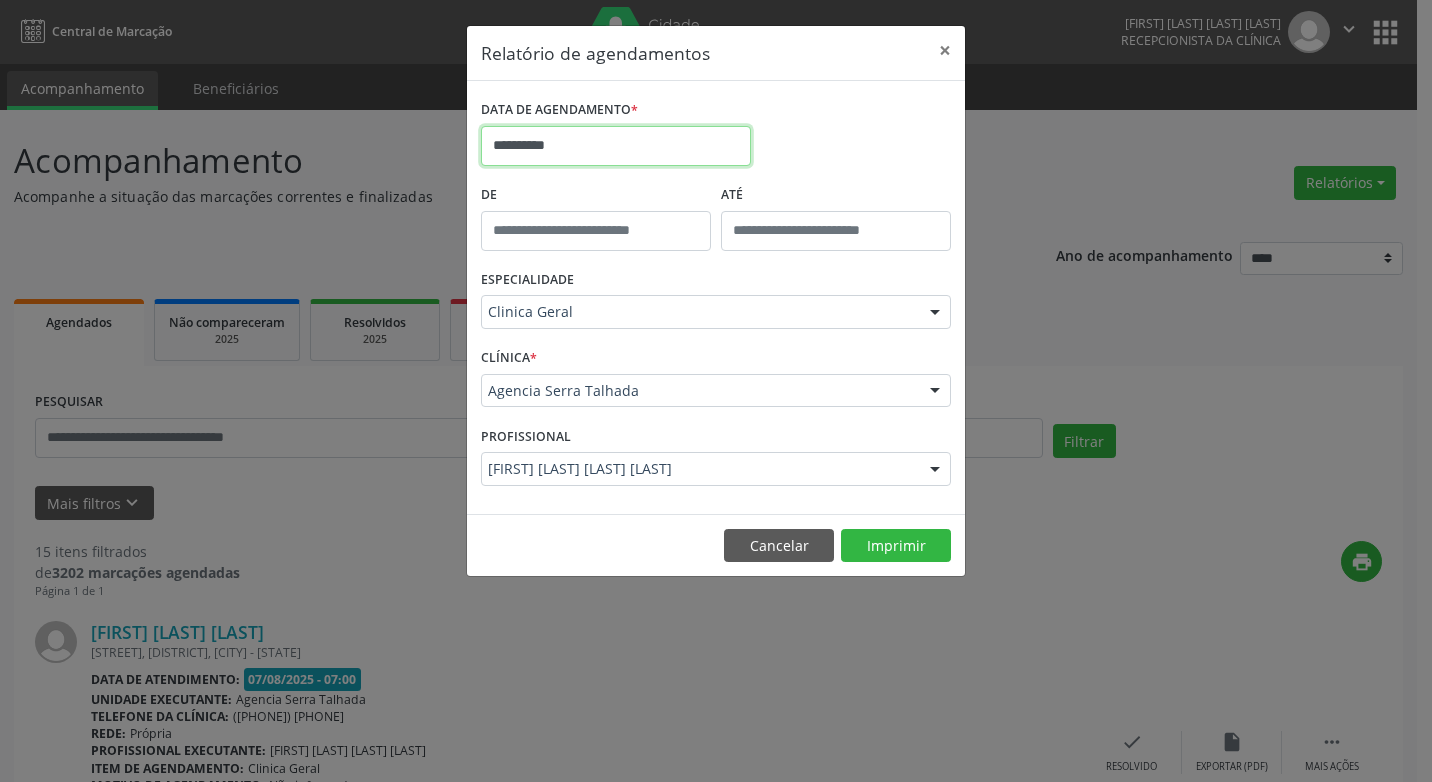 click on "**********" at bounding box center [616, 146] 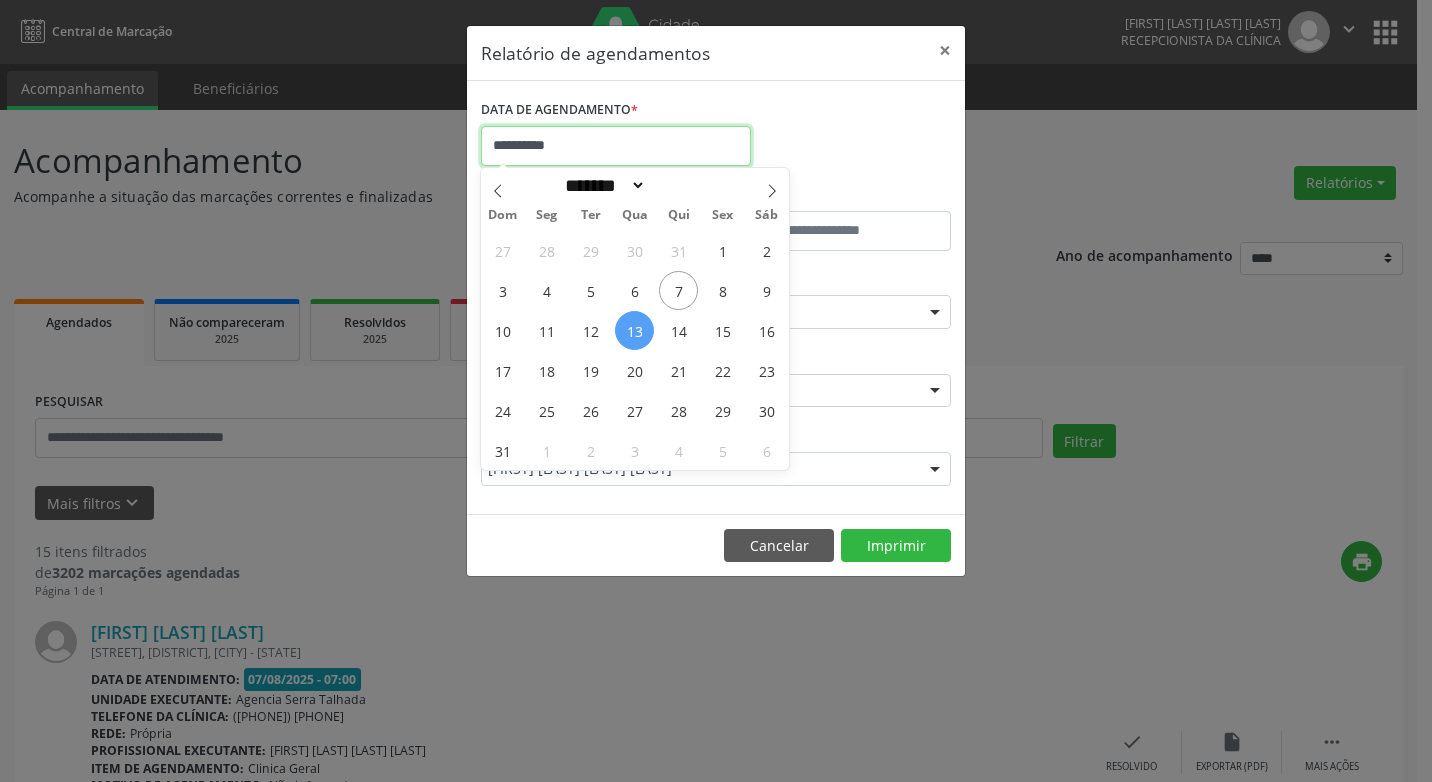 click on "**********" at bounding box center (616, 146) 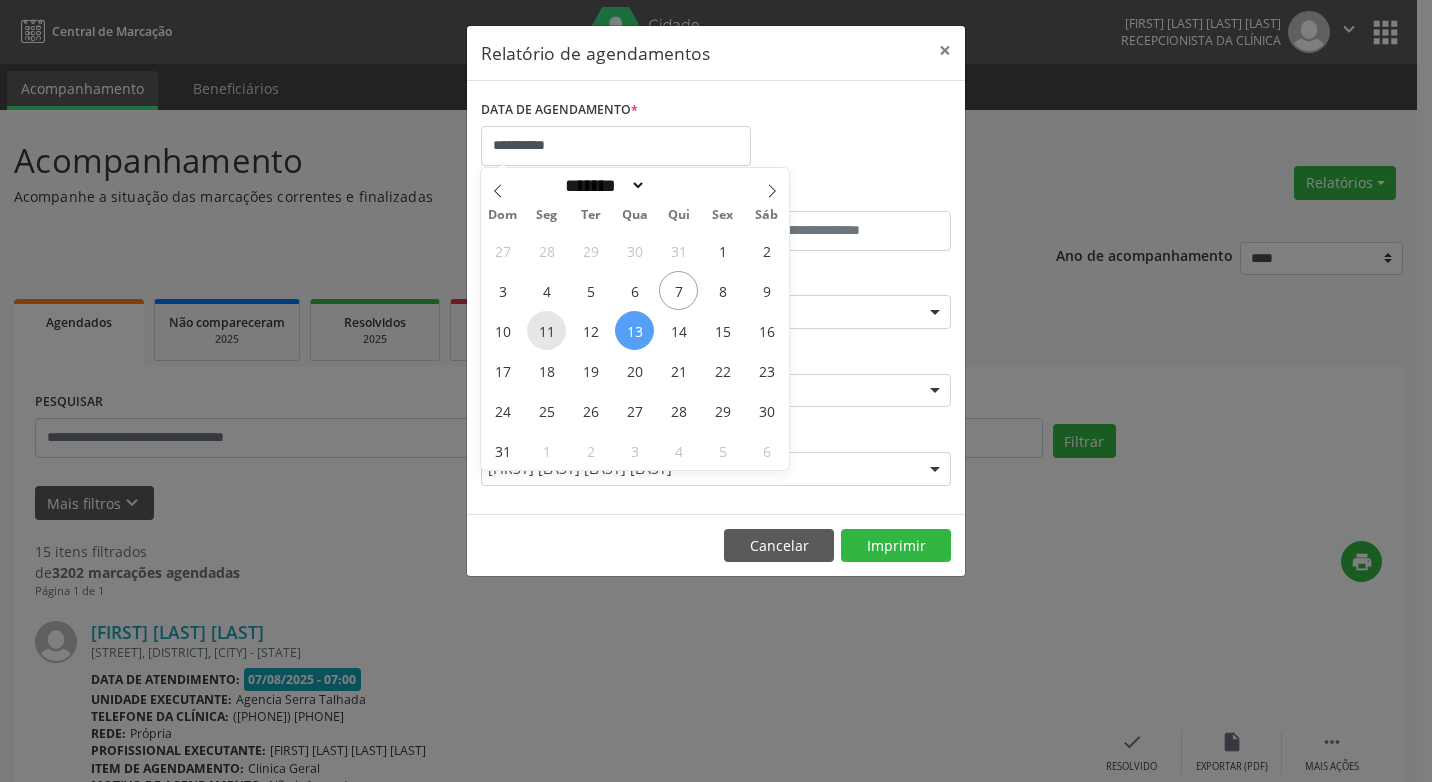 click on "11" at bounding box center (546, 330) 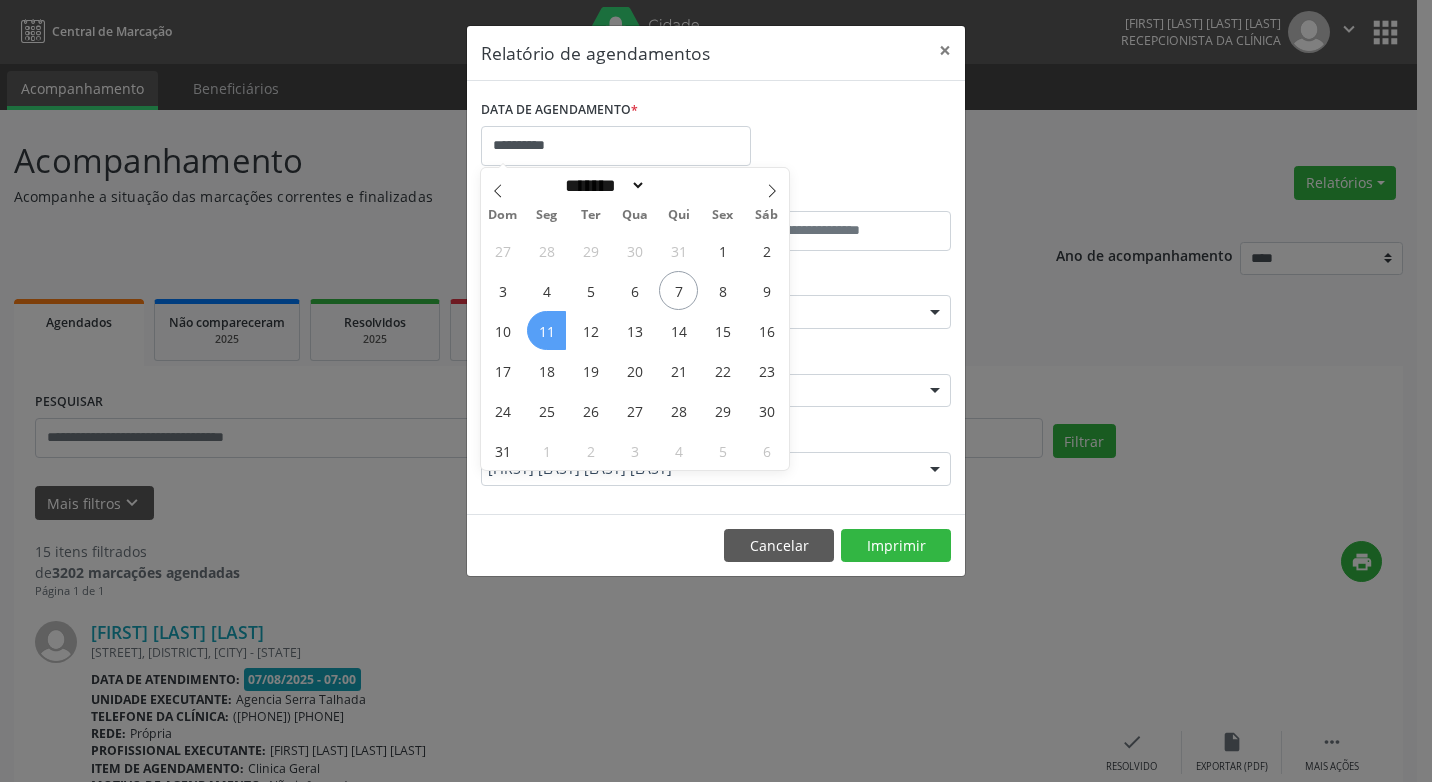 click on "11" at bounding box center [546, 330] 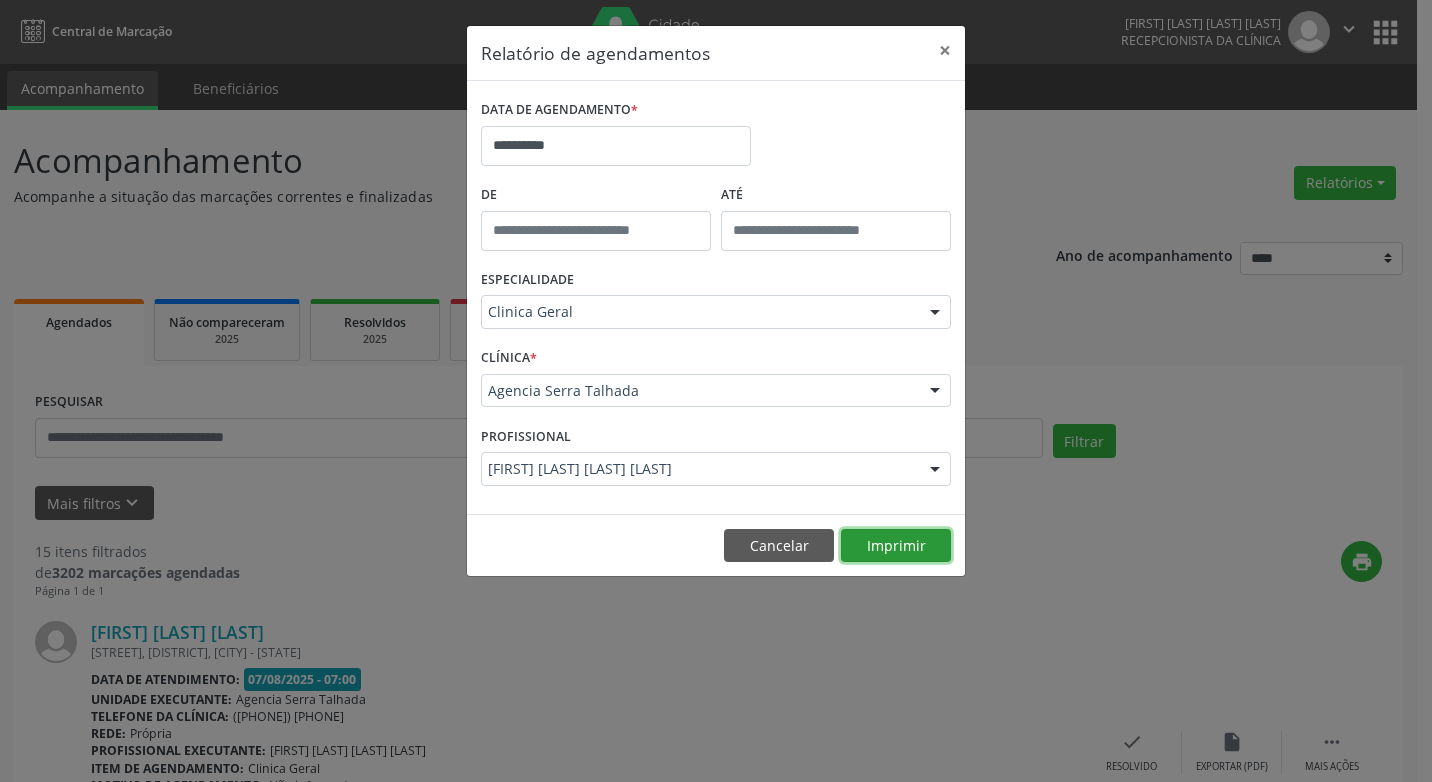 click on "Imprimir" at bounding box center [896, 546] 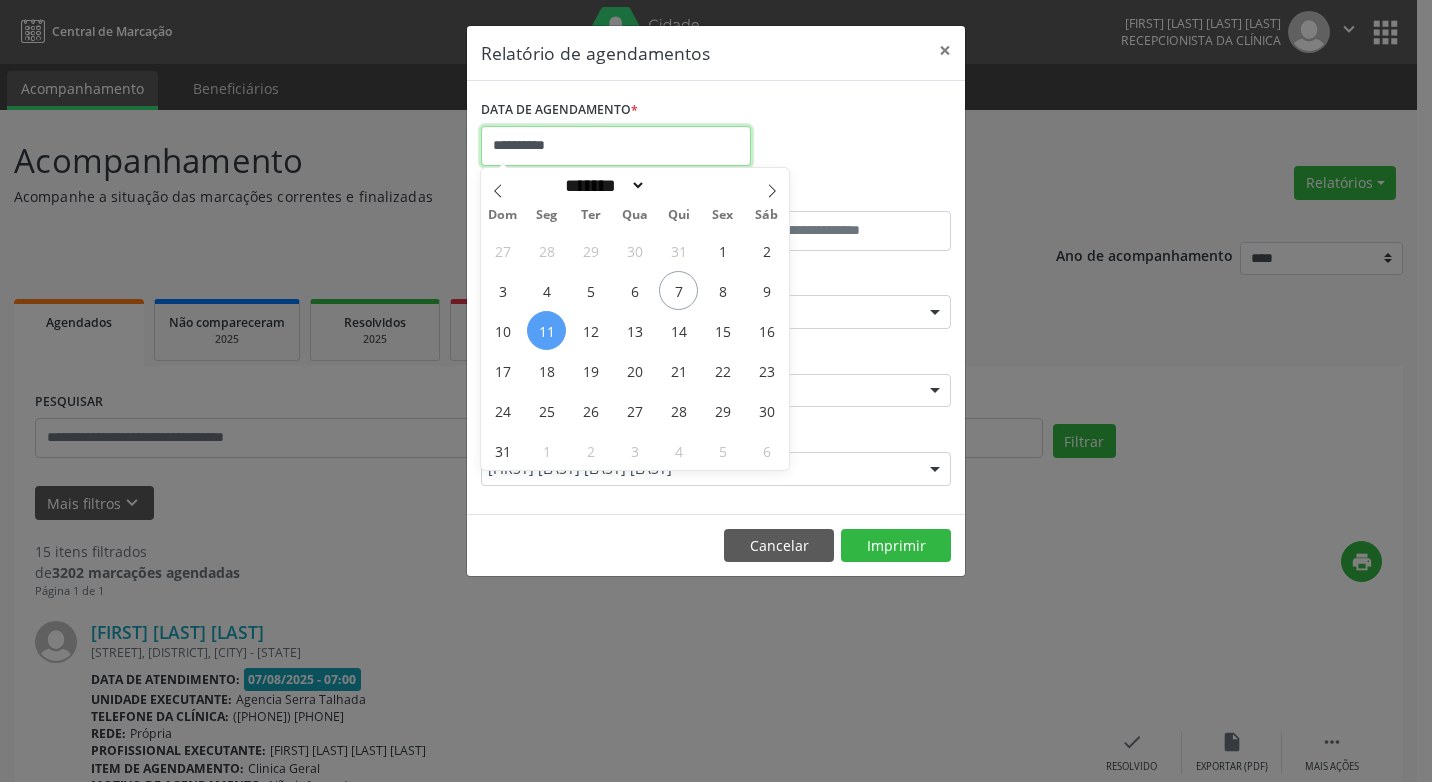 click on "**********" at bounding box center [616, 146] 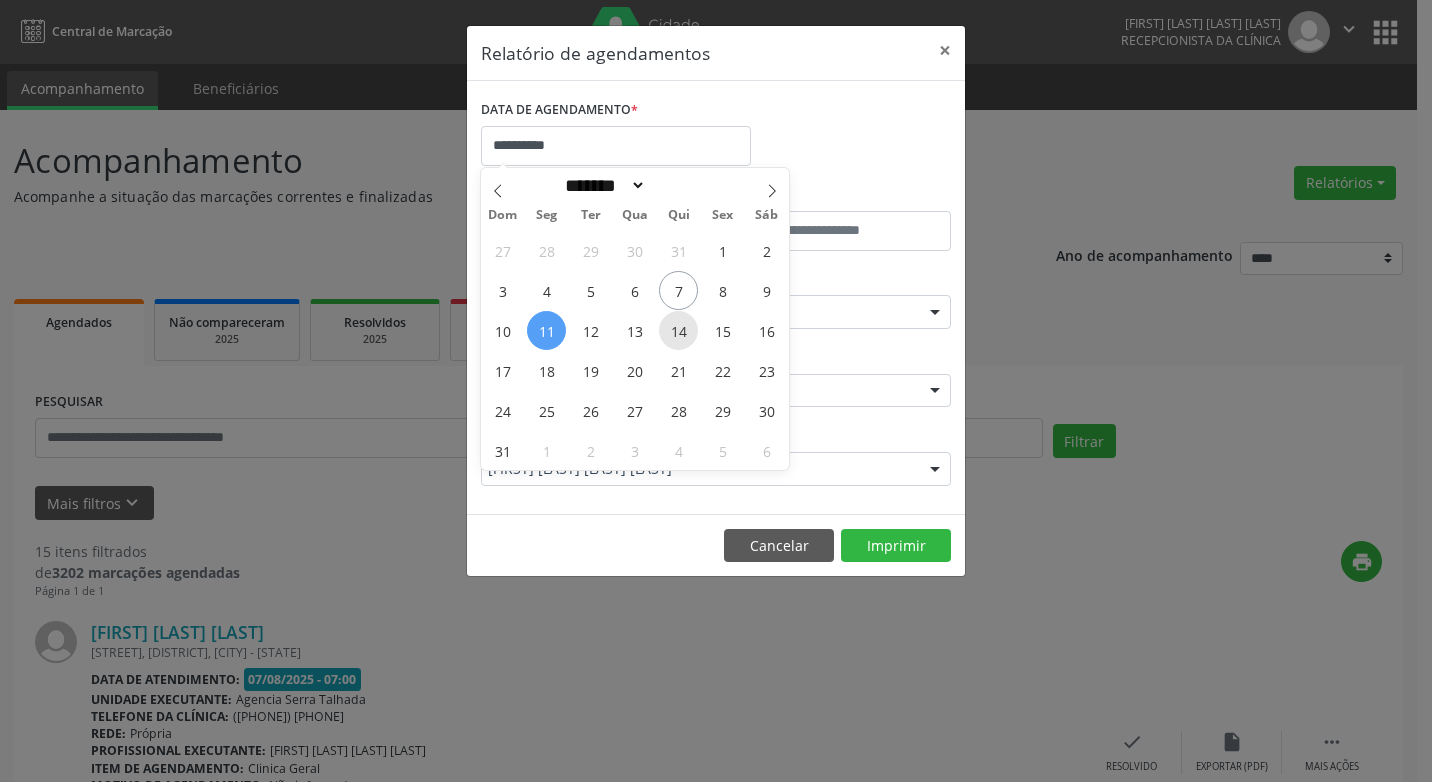 click on "14" at bounding box center [678, 330] 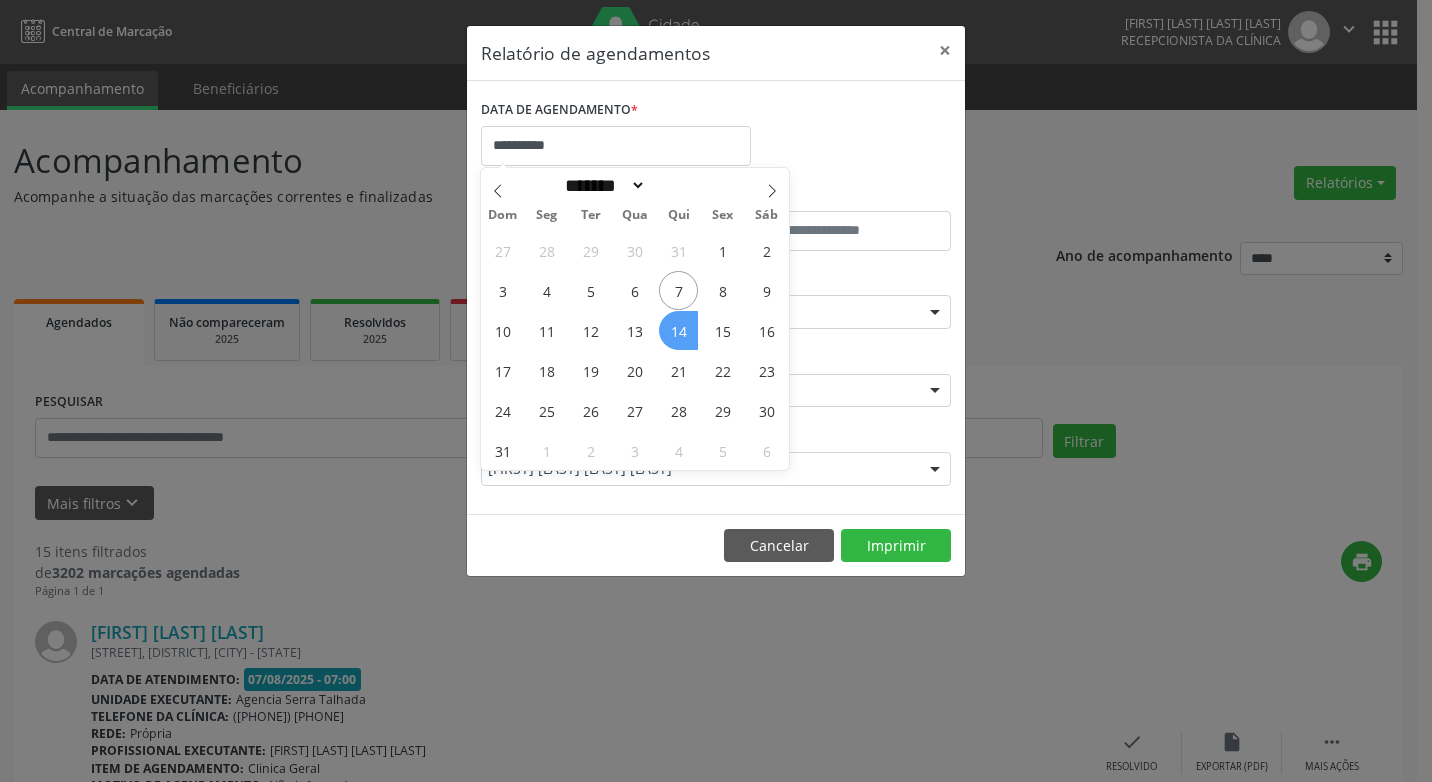 click on "14" at bounding box center [678, 330] 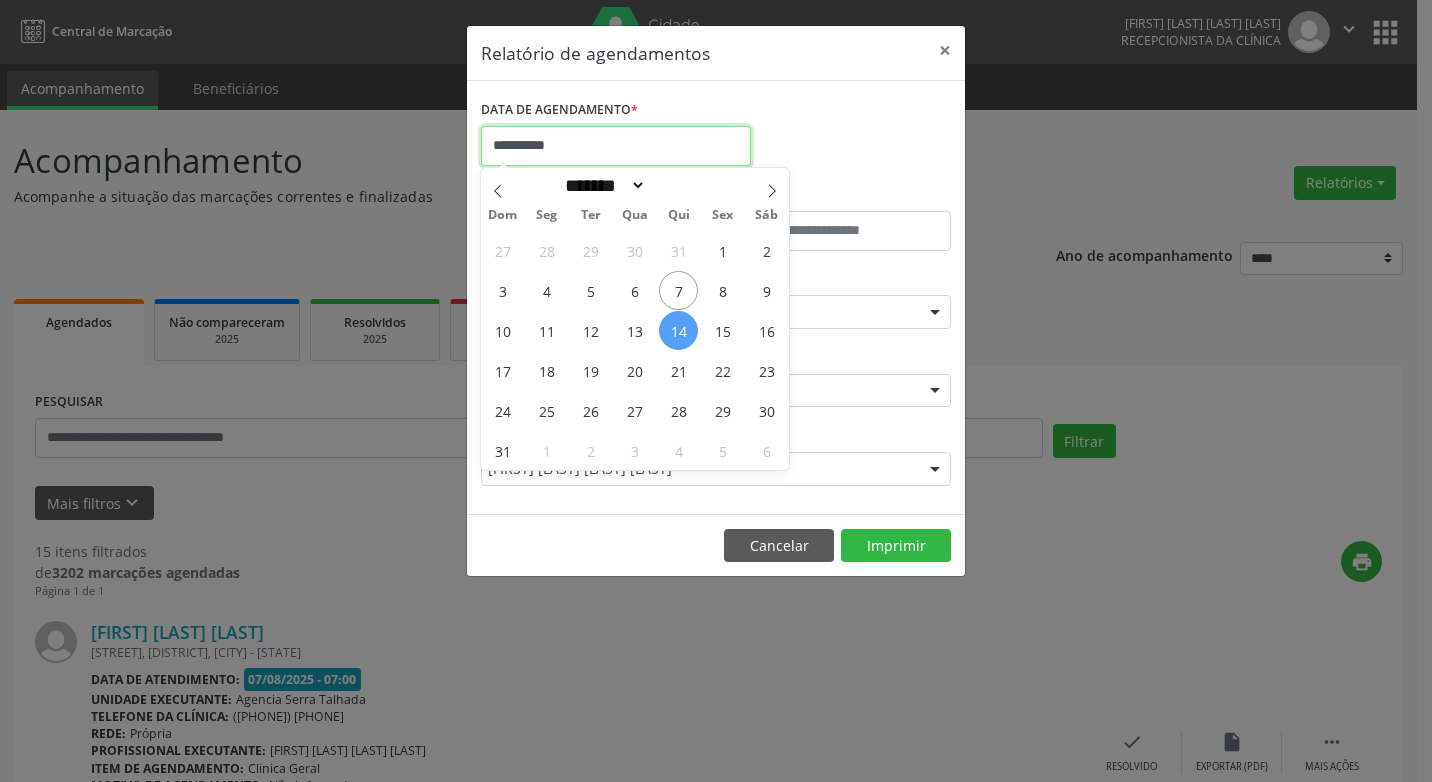 click on "**********" at bounding box center [616, 146] 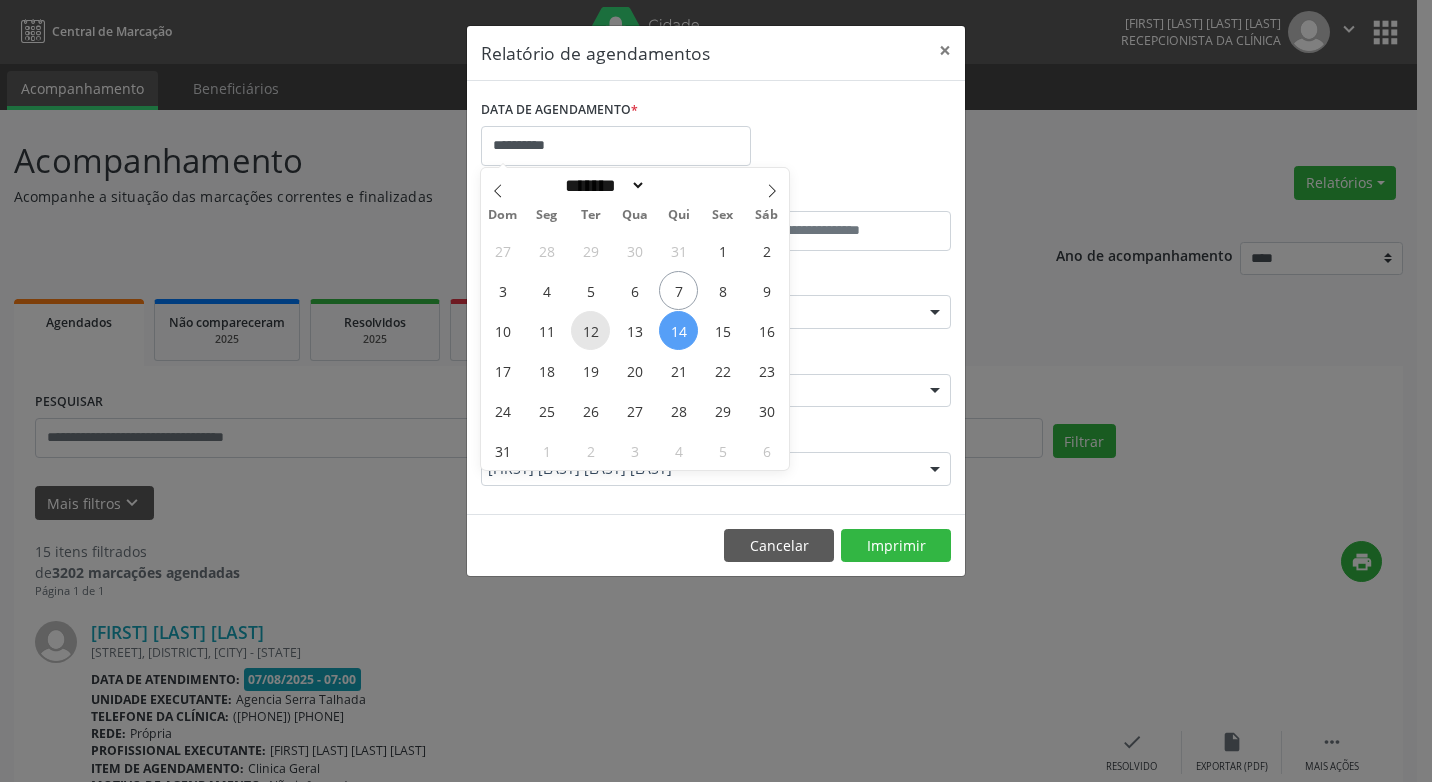 click on "12" at bounding box center (590, 330) 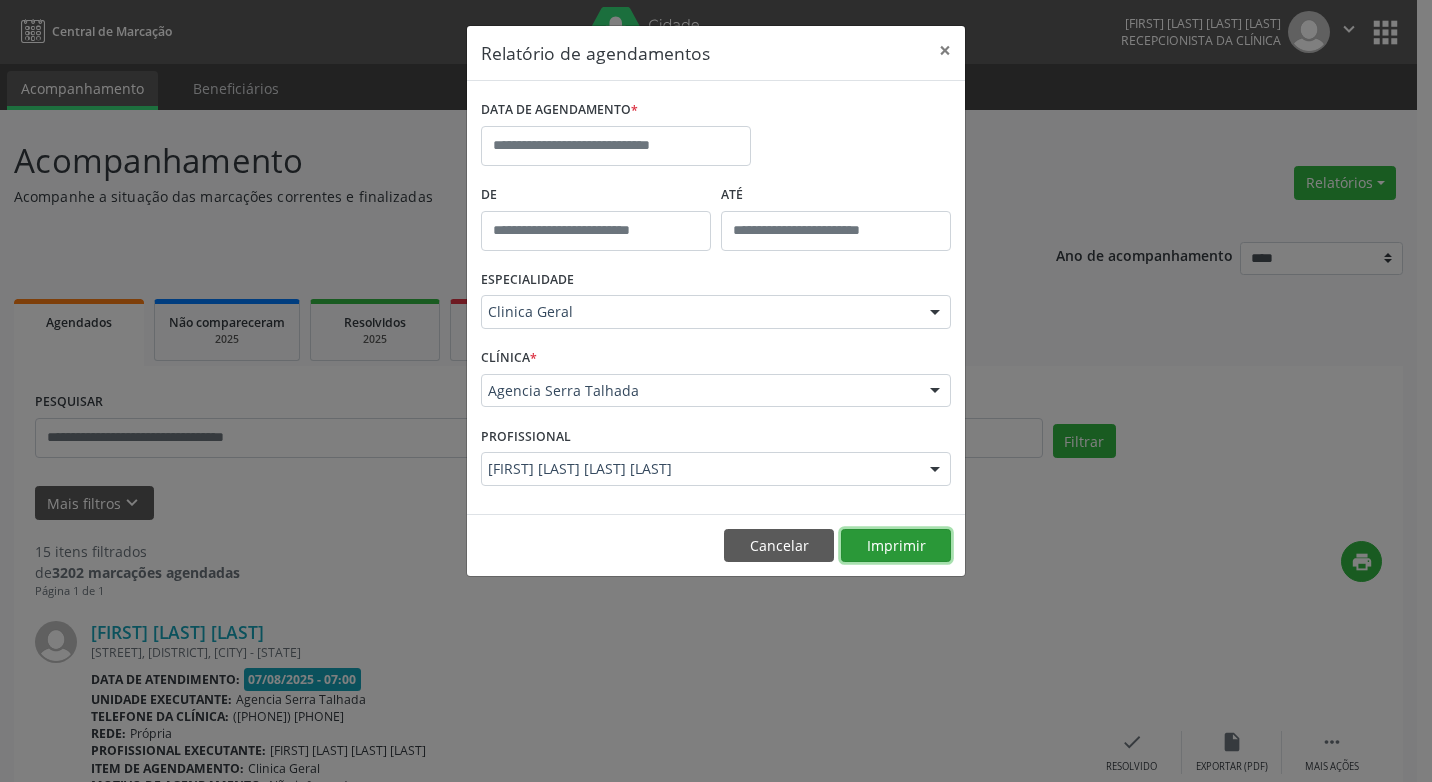 click on "Imprimir" at bounding box center (896, 546) 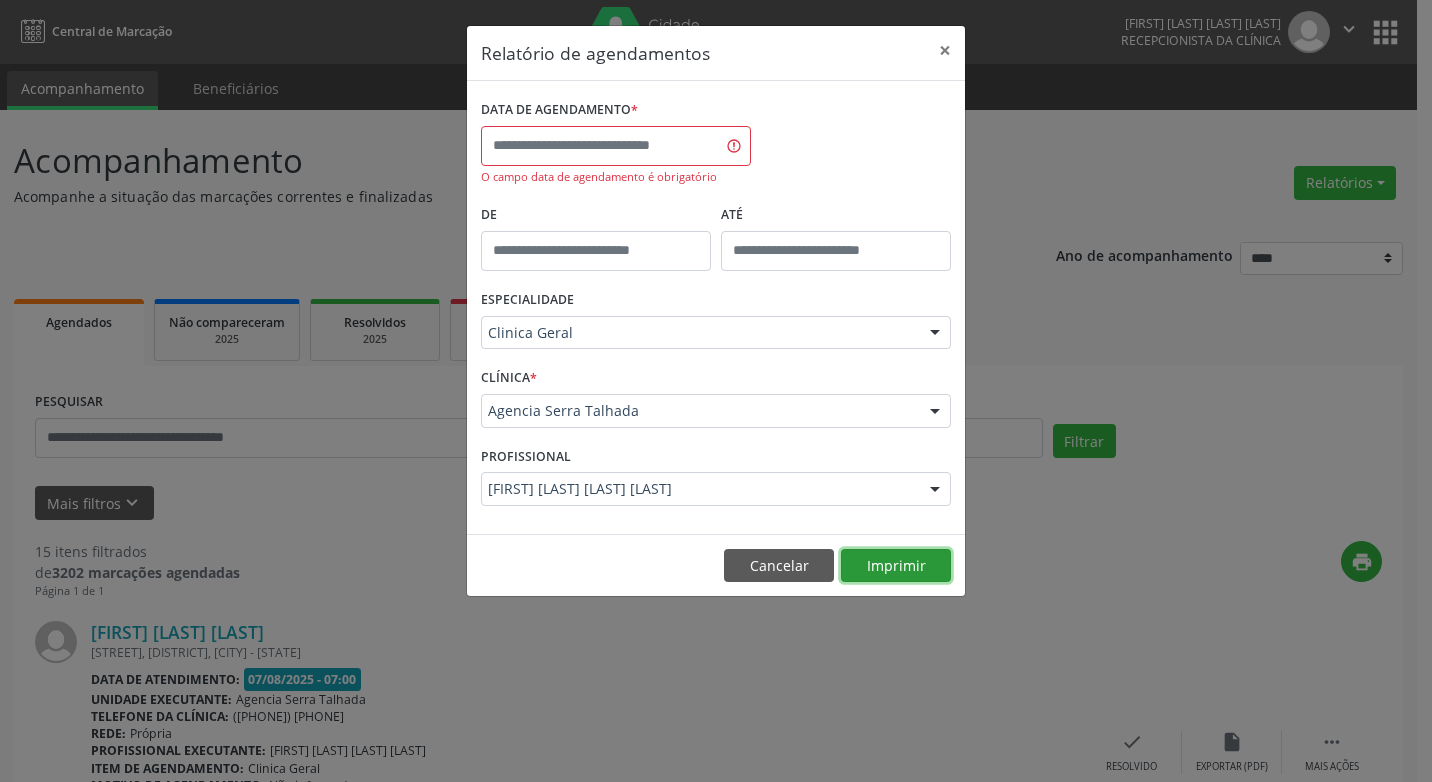 click on "Imprimir" at bounding box center (896, 566) 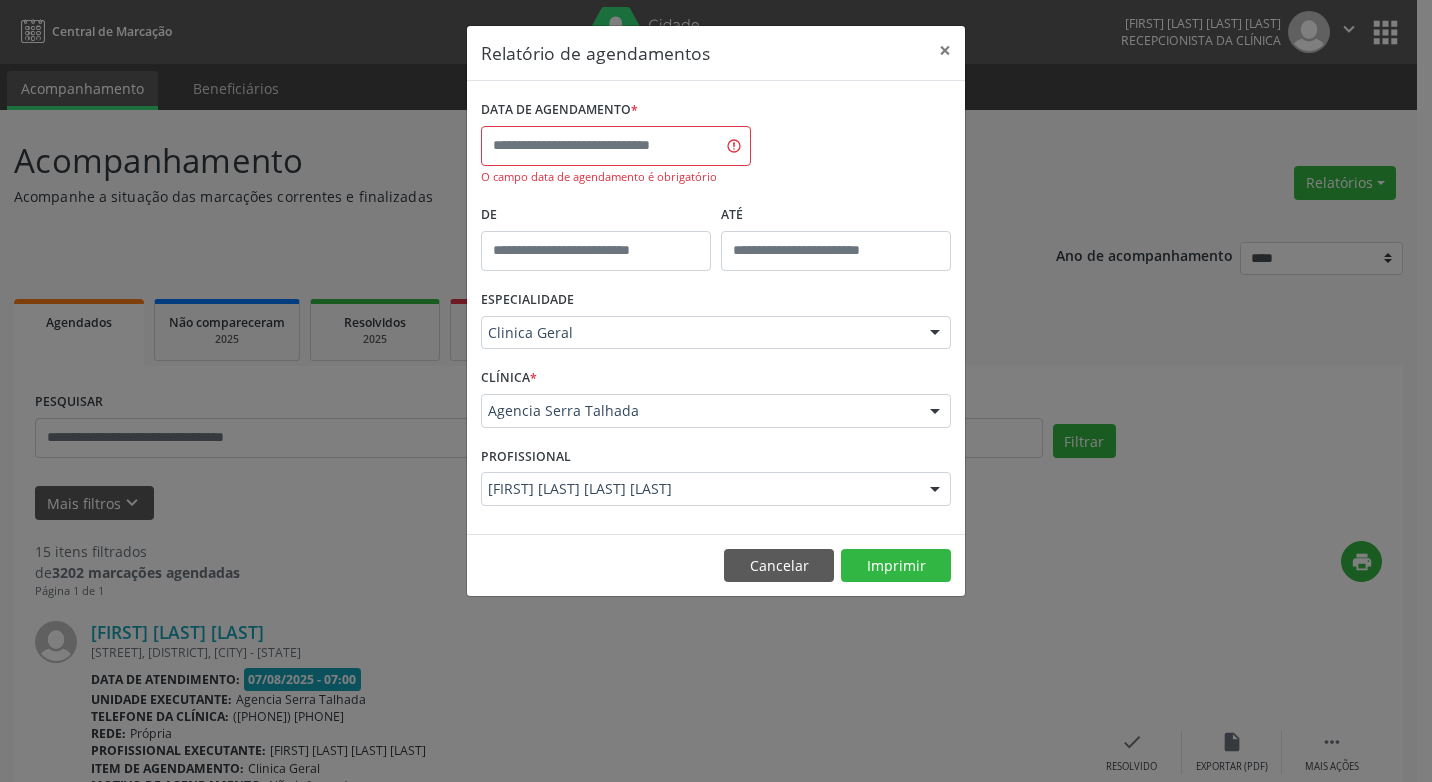 click on "CLÍNICA
*
Agencia Serra Talhada         Agencia Serra Talhada
Nenhum resultado encontrado para: "   "
Não há nenhuma opção para ser exibida." at bounding box center (716, 402) 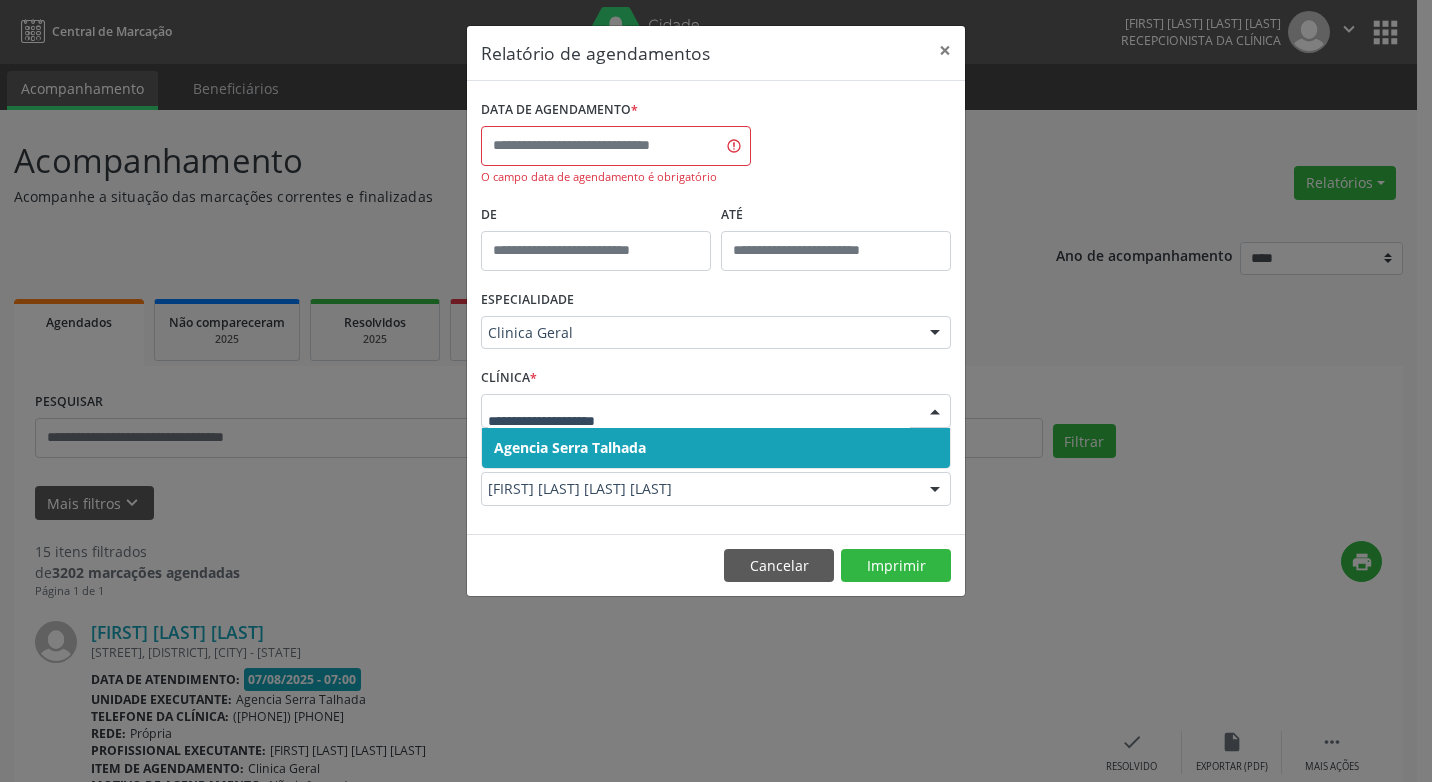 click on "Agencia Serra Talhada" at bounding box center (570, 447) 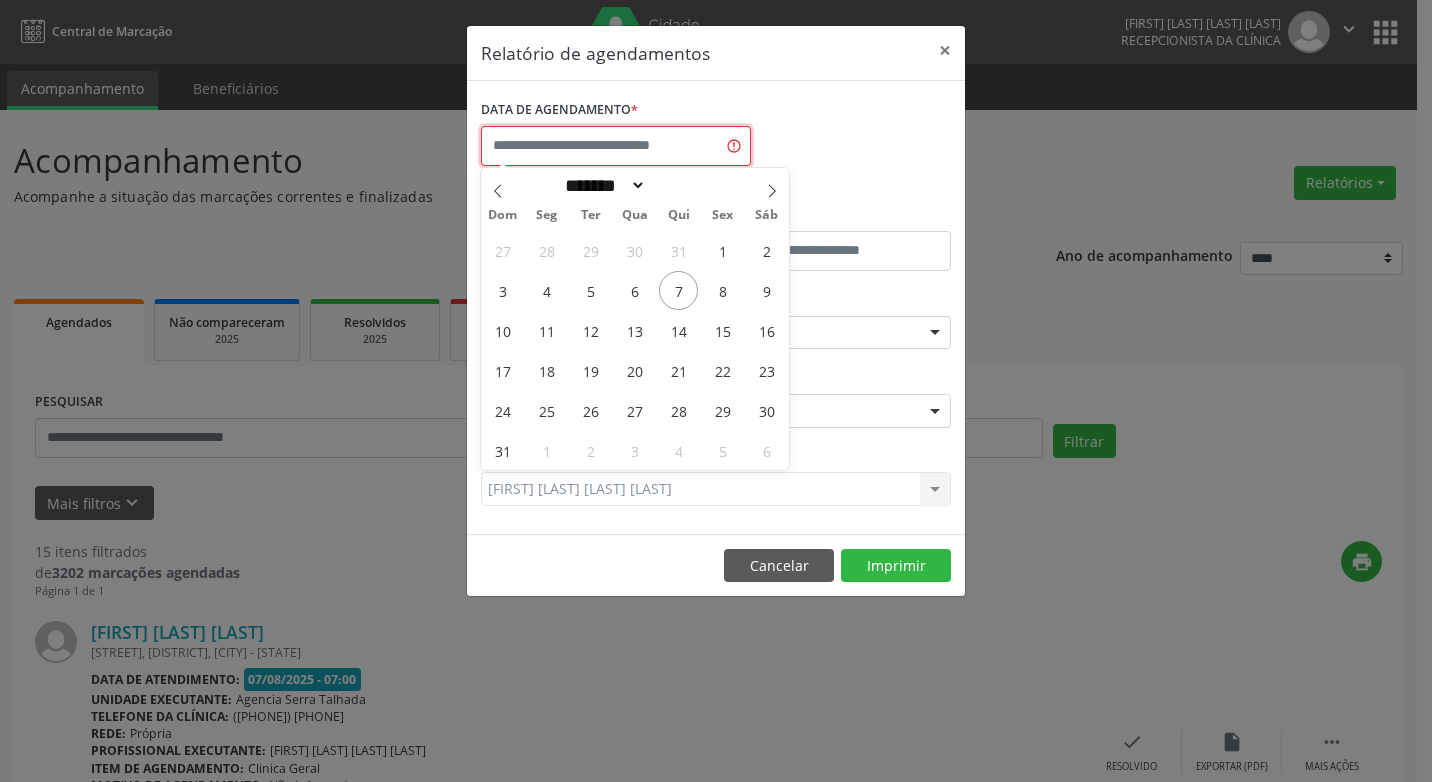 click at bounding box center (616, 146) 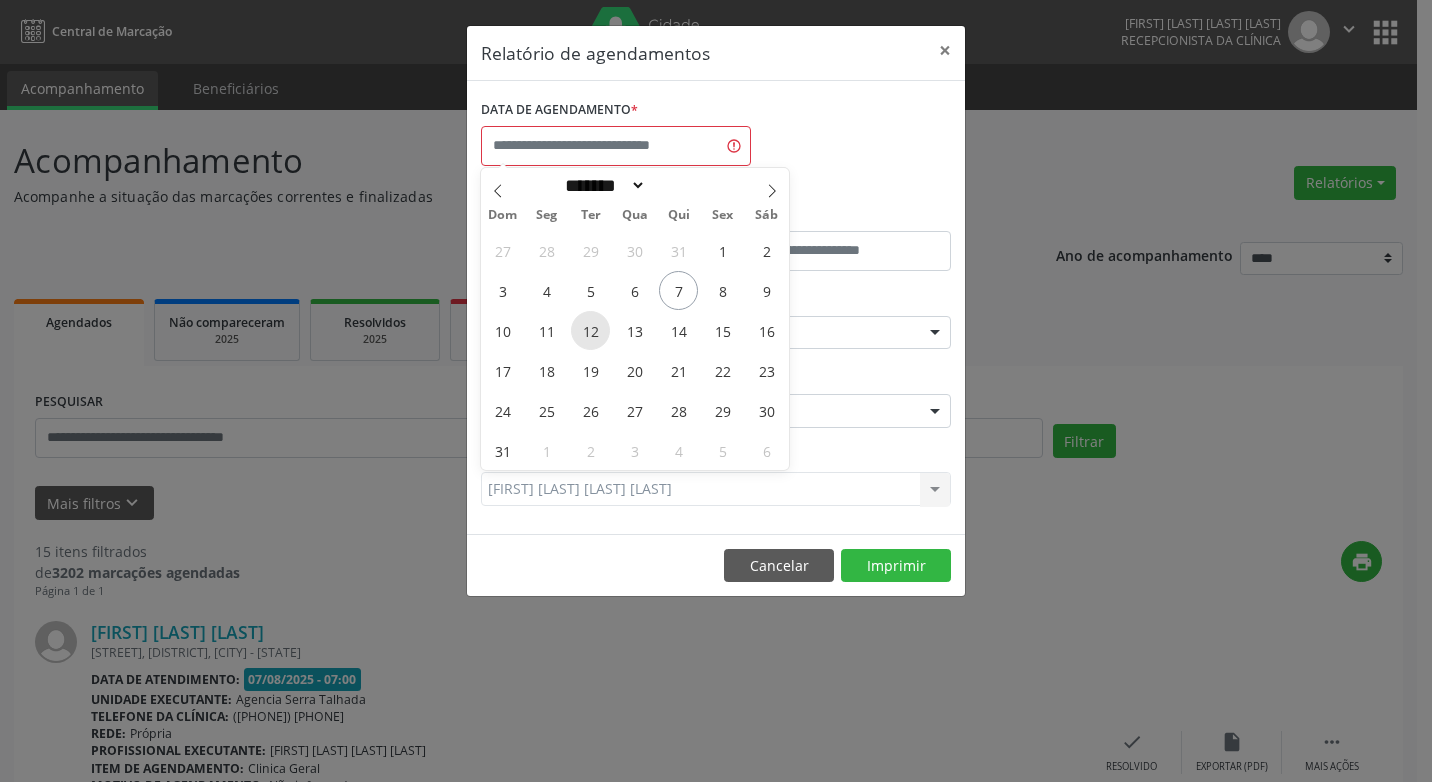 click on "12" at bounding box center [590, 330] 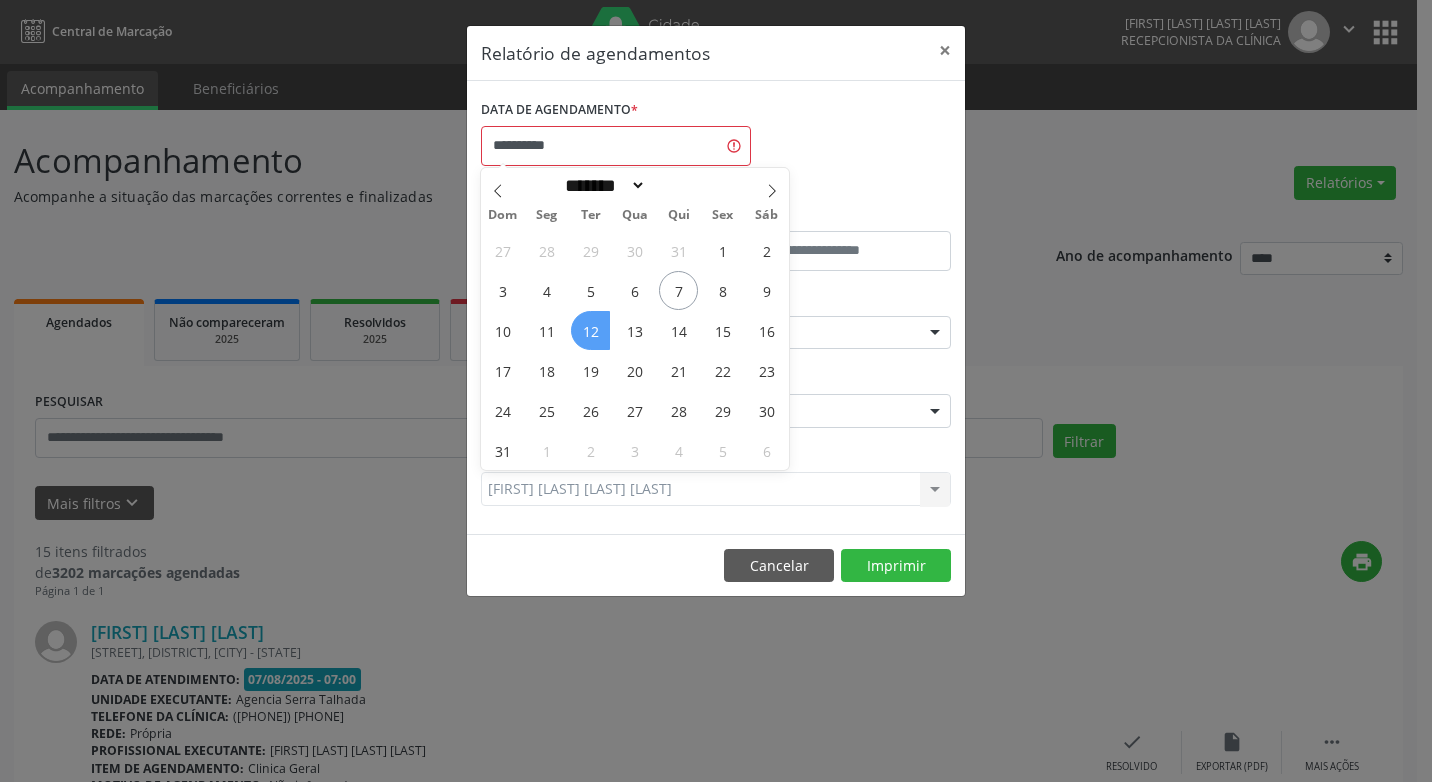 click on "12" at bounding box center (590, 330) 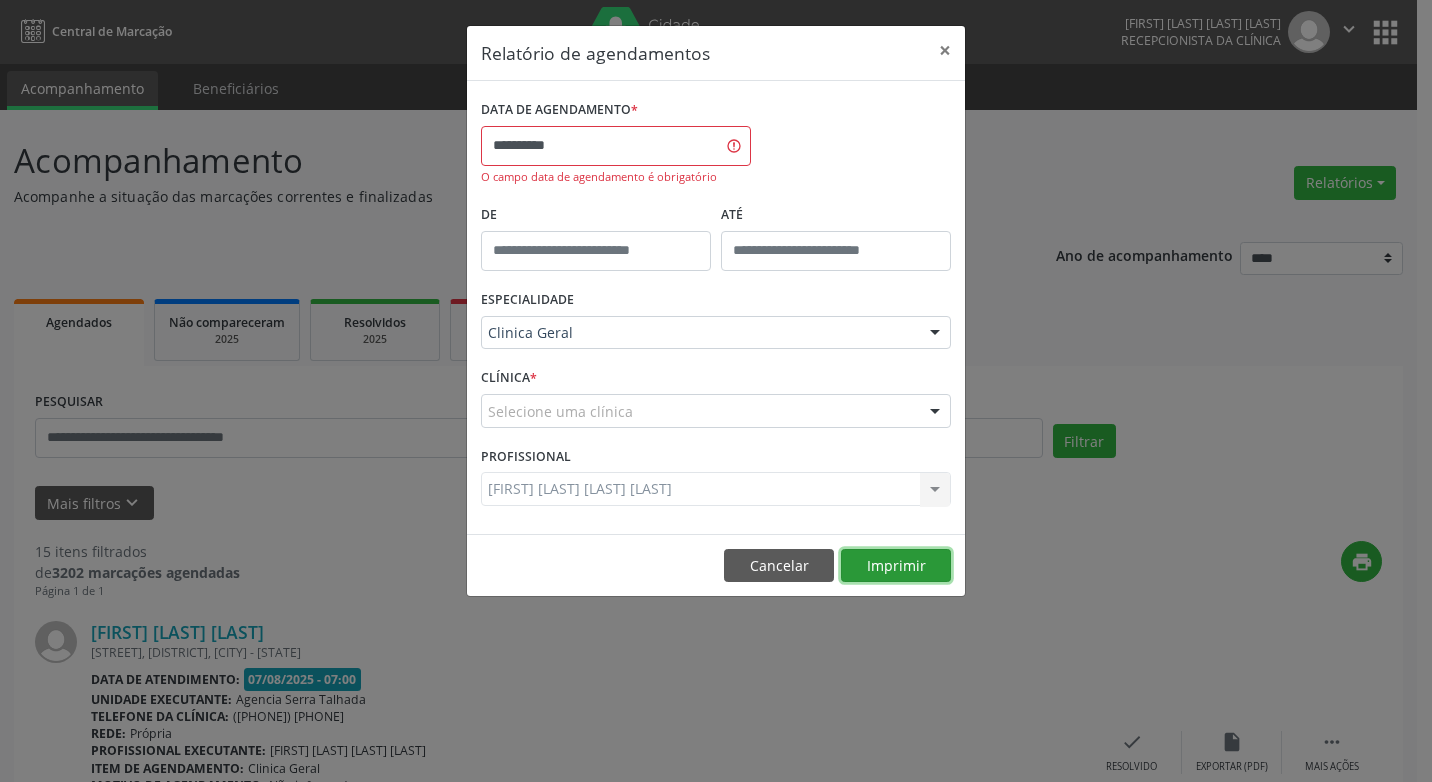 click on "Imprimir" at bounding box center (896, 566) 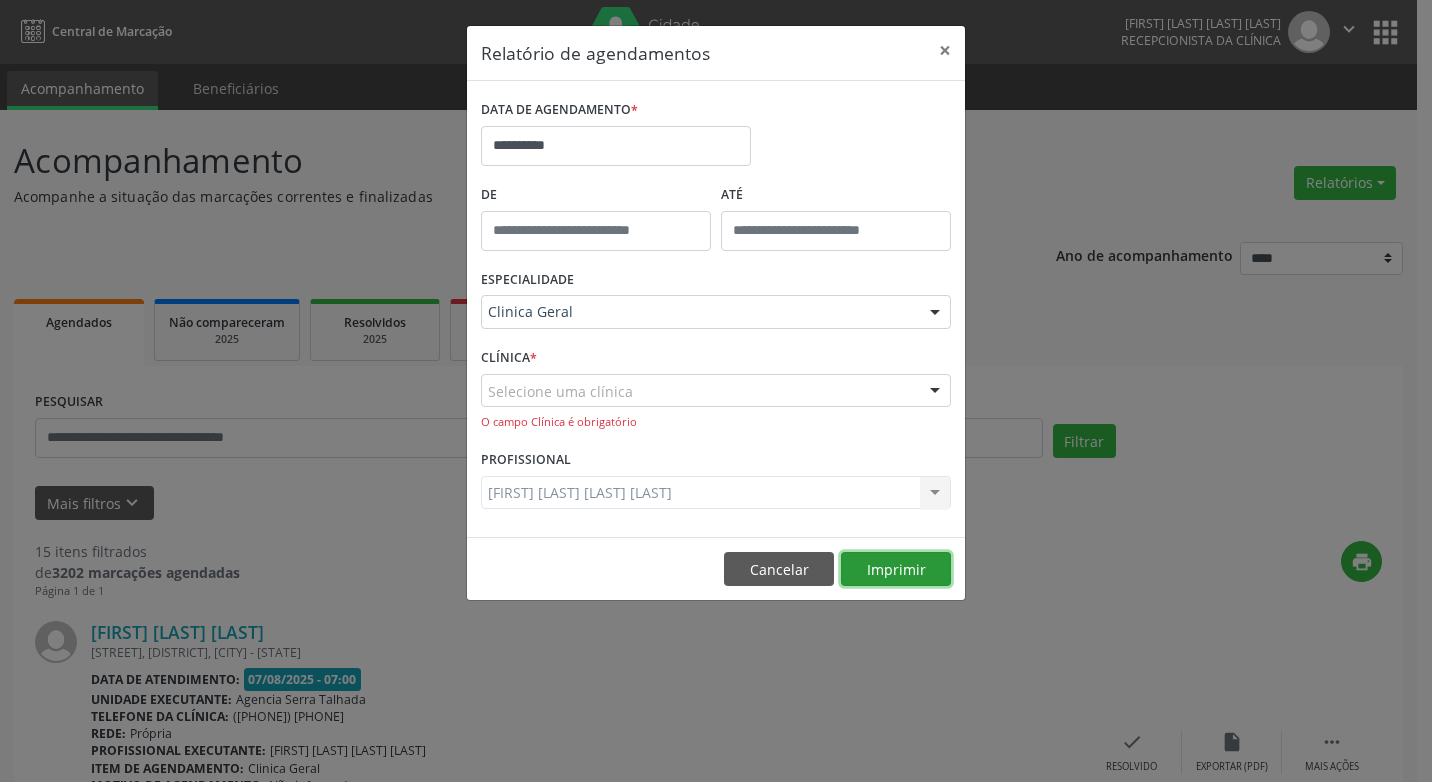 click on "Imprimir" at bounding box center [896, 569] 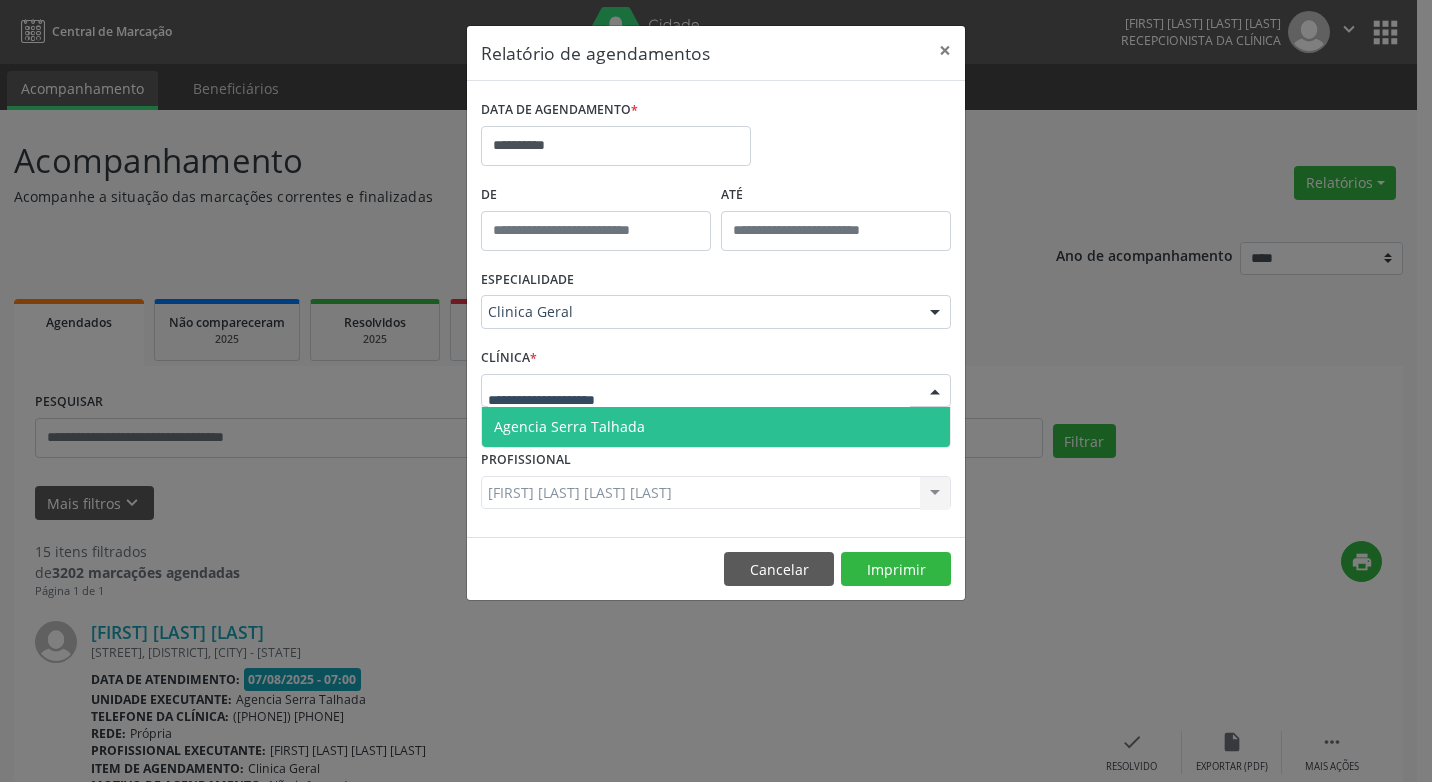 click at bounding box center [935, 392] 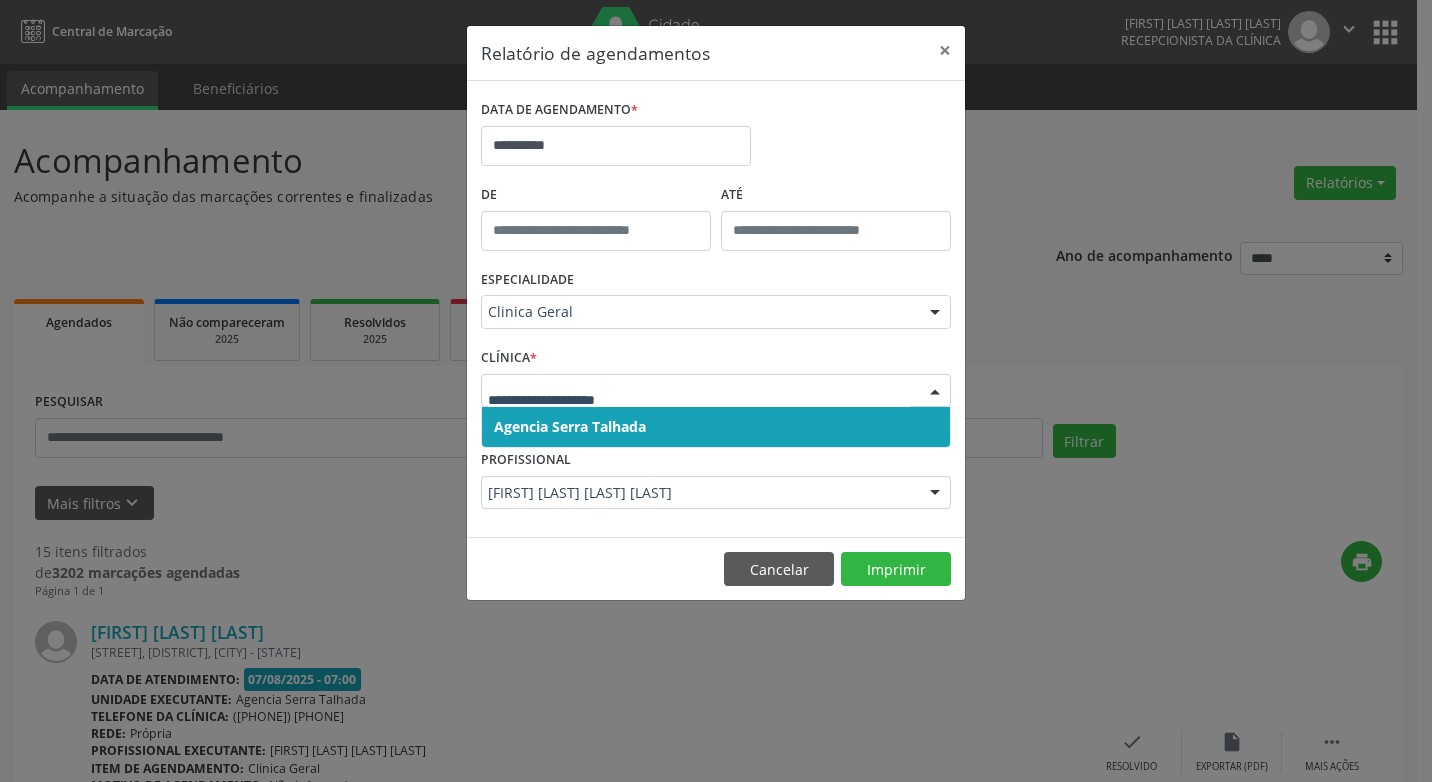 click at bounding box center [935, 392] 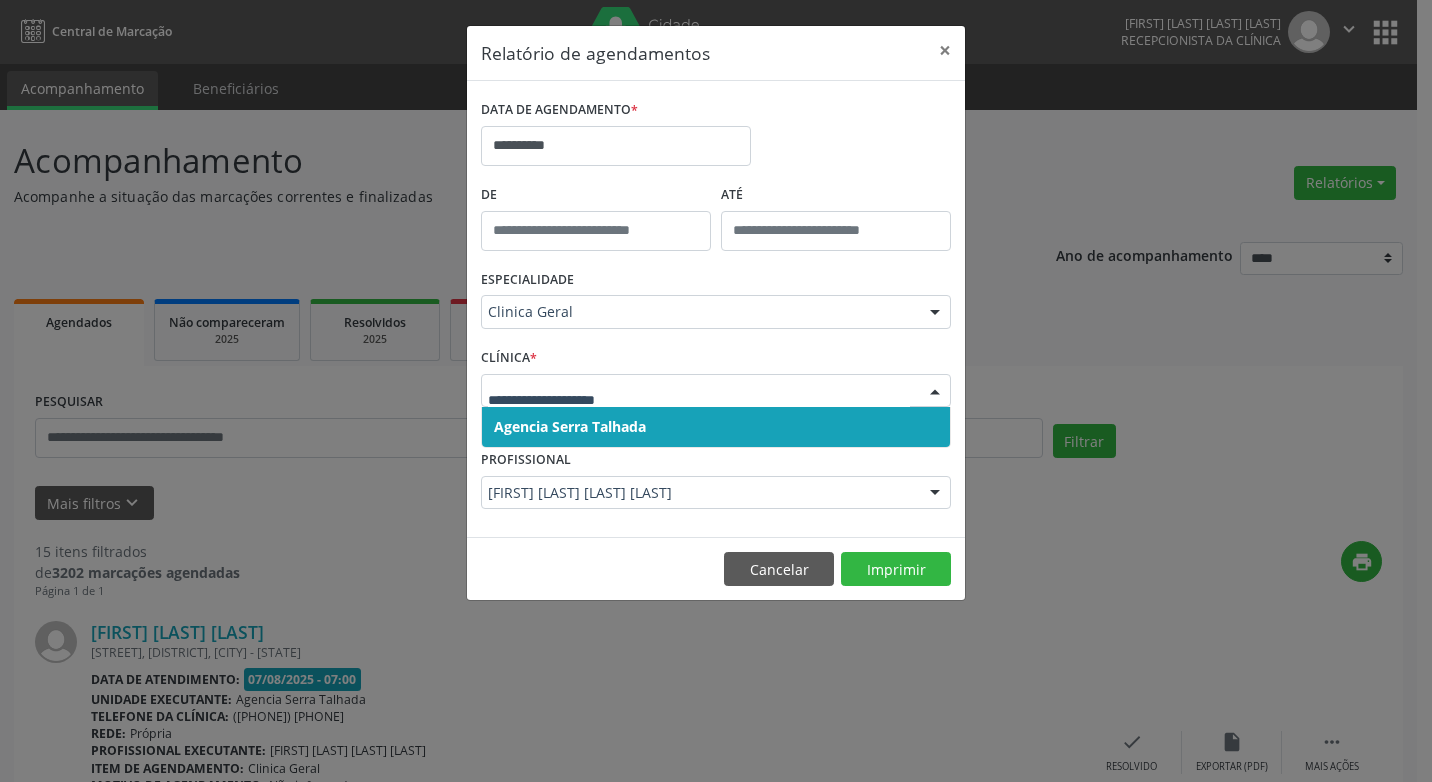 click on "Agencia Serra Talhada" at bounding box center (570, 426) 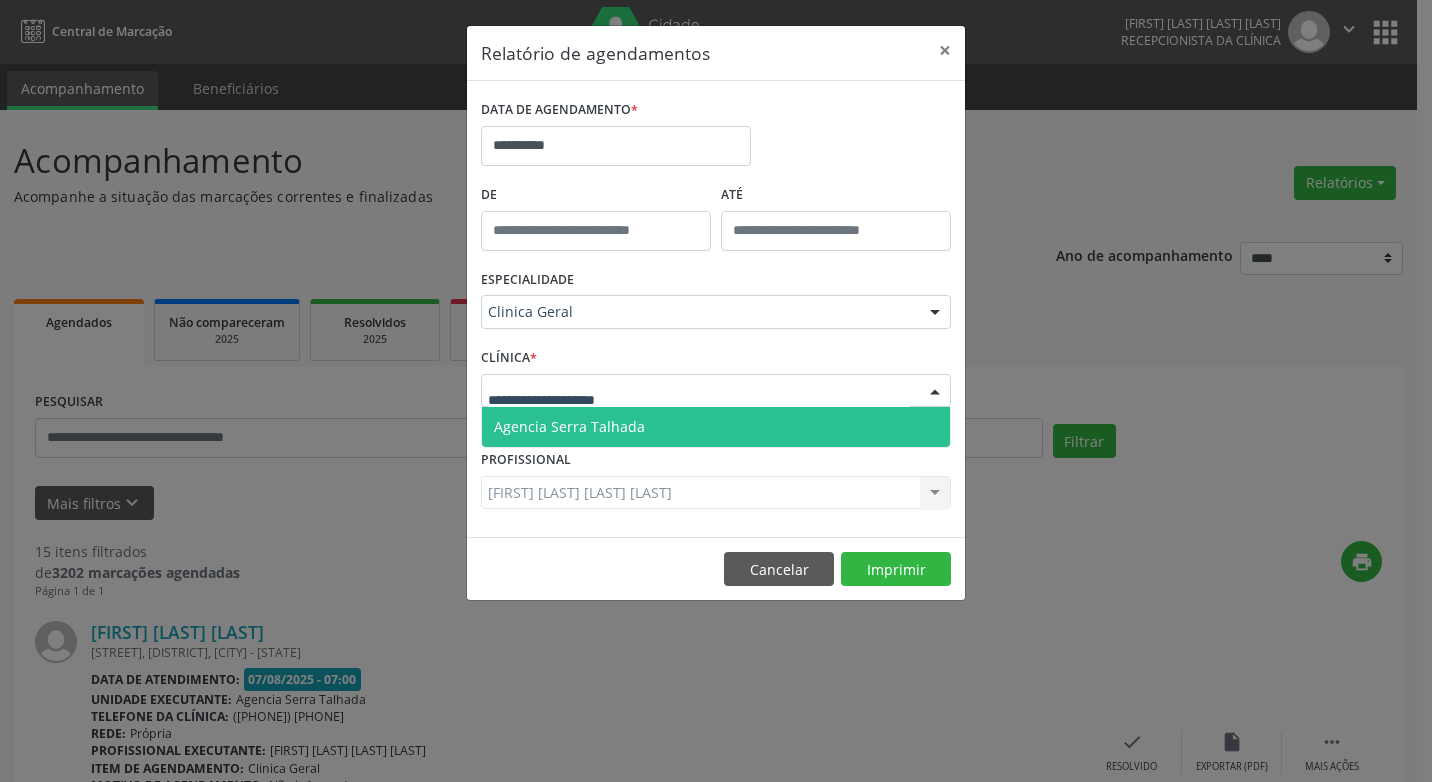 click at bounding box center [935, 392] 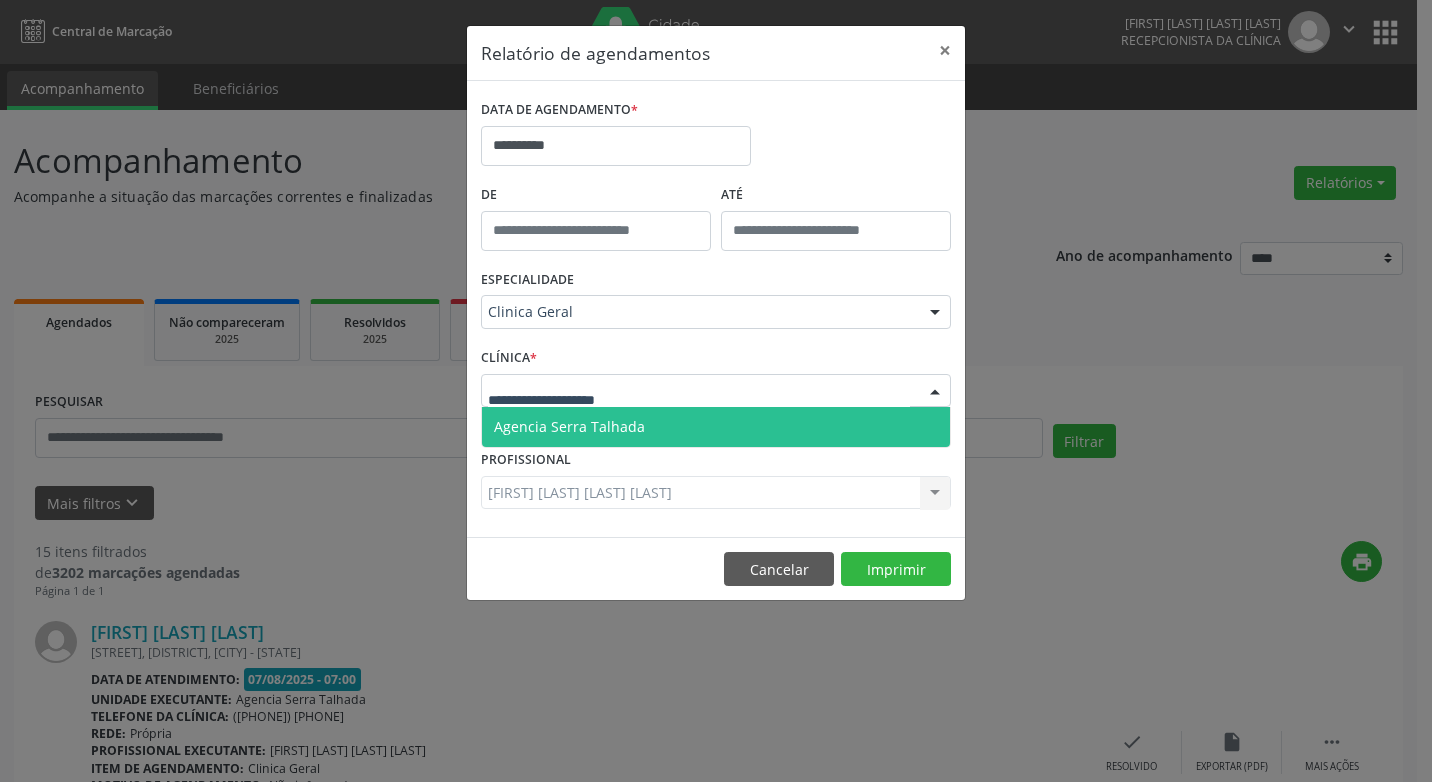 click on "Agencia Serra Talhada" at bounding box center (716, 427) 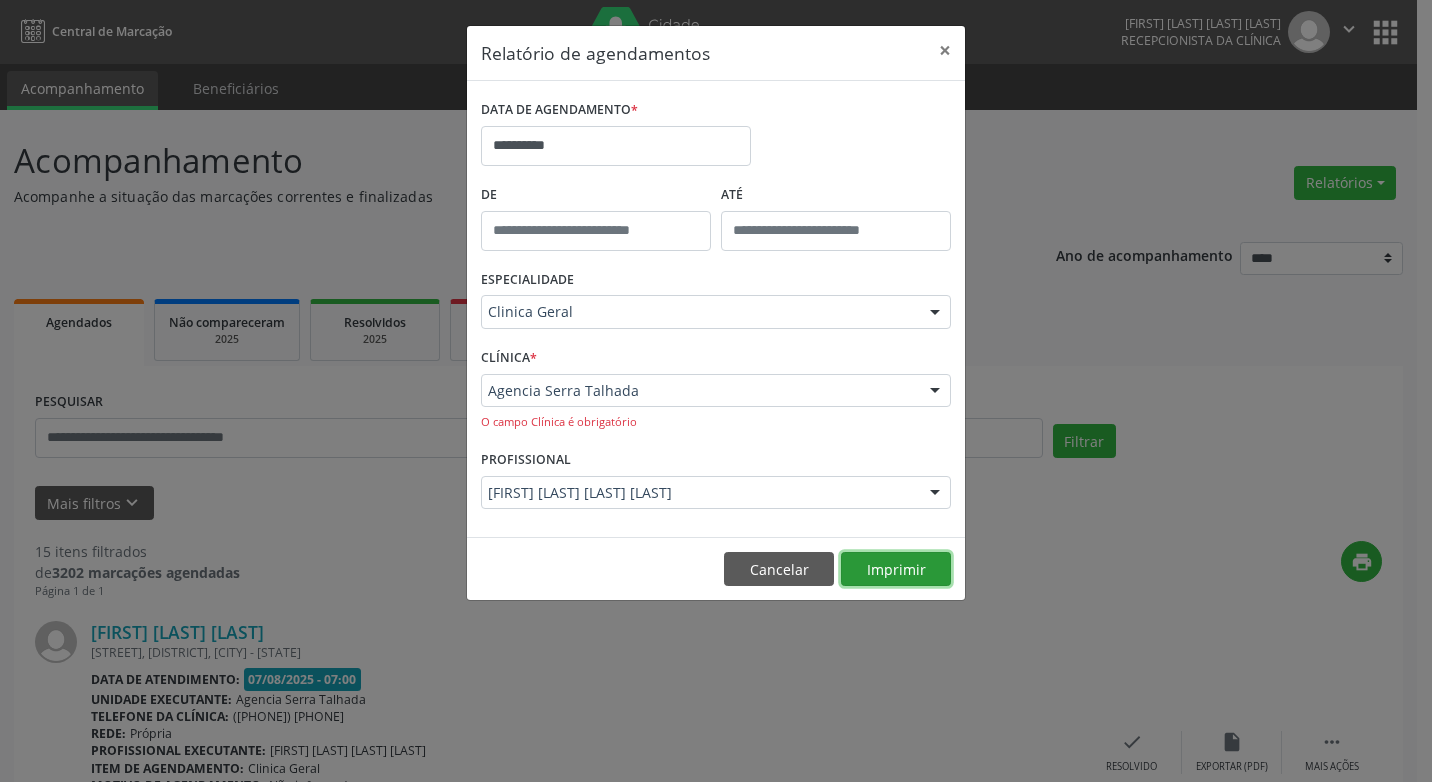 click on "Imprimir" at bounding box center (896, 569) 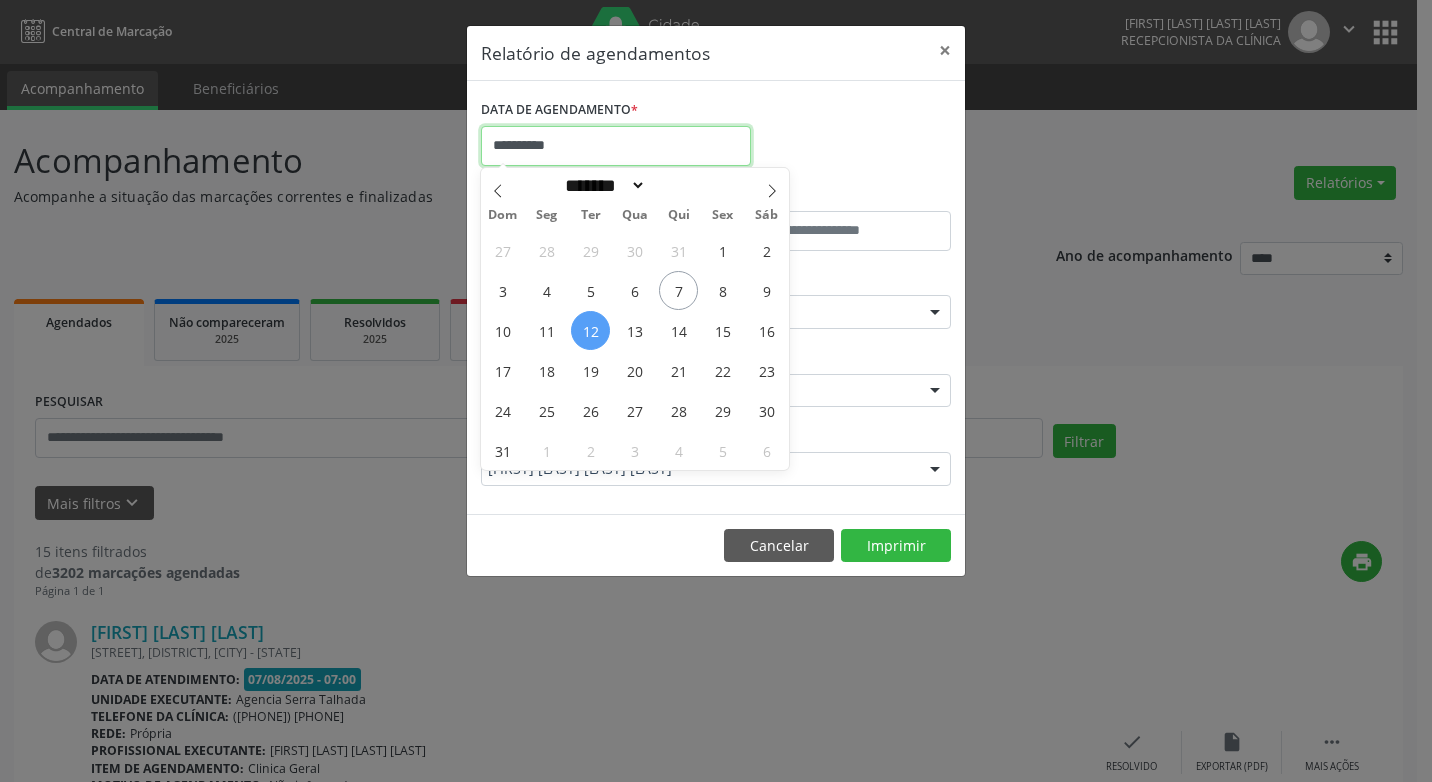 click on "**********" at bounding box center [616, 146] 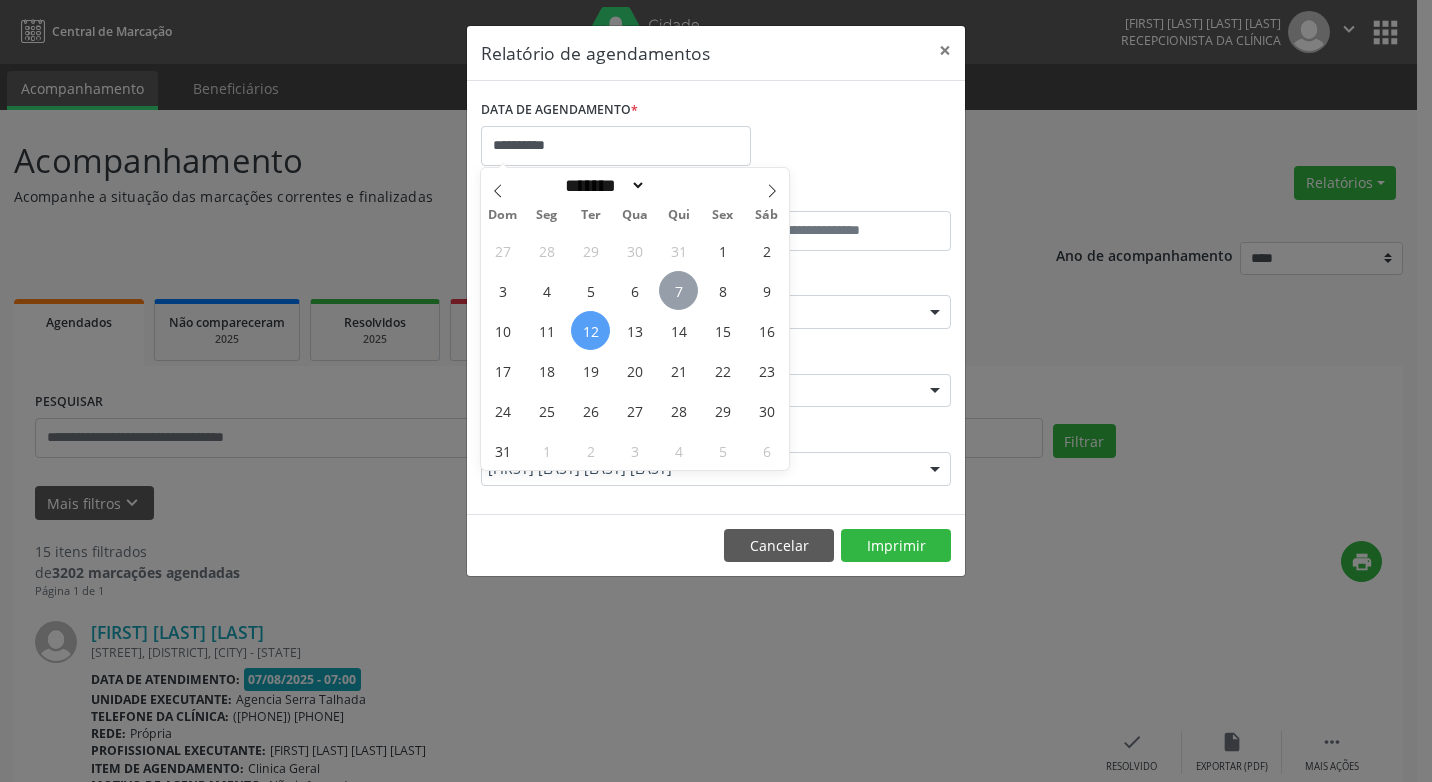 click on "7" at bounding box center [678, 290] 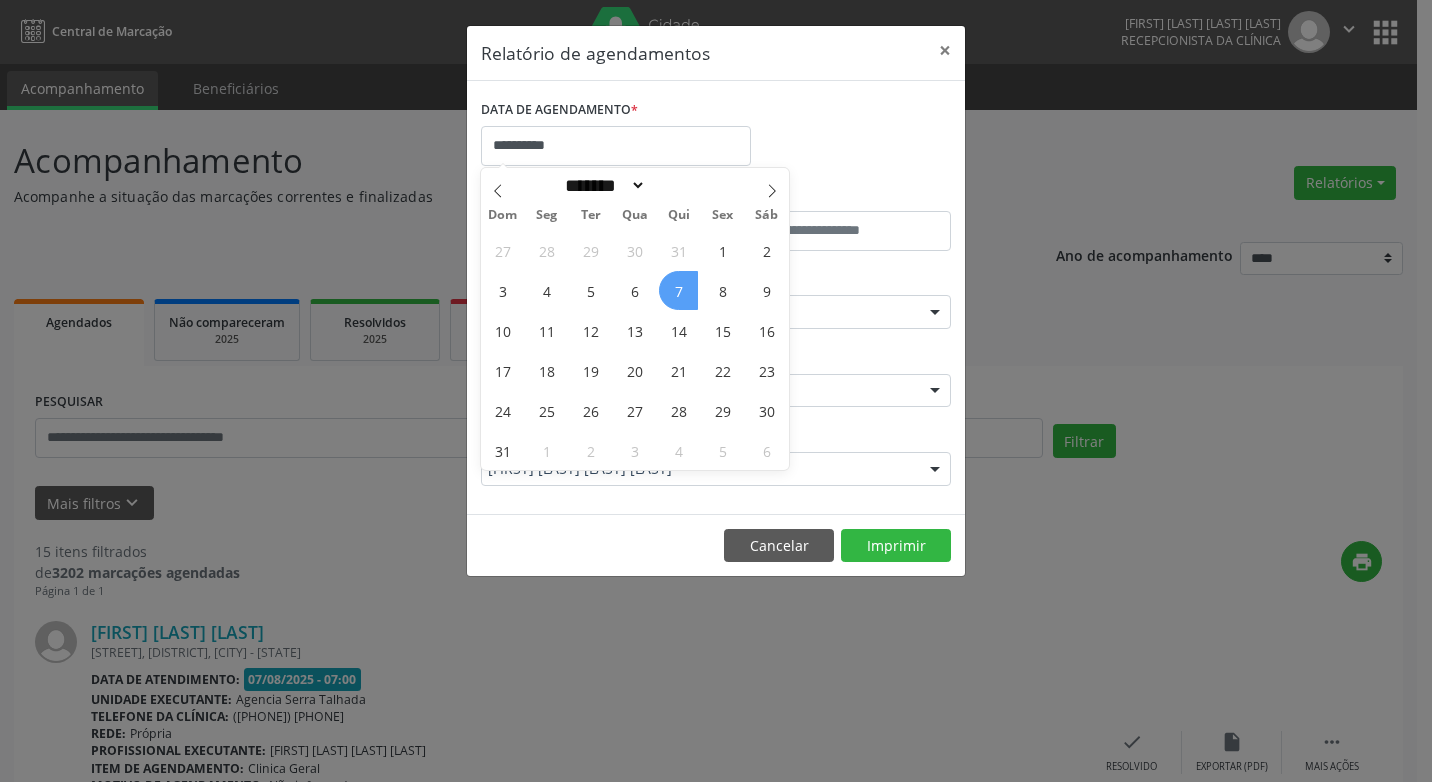 click on "7" at bounding box center (678, 290) 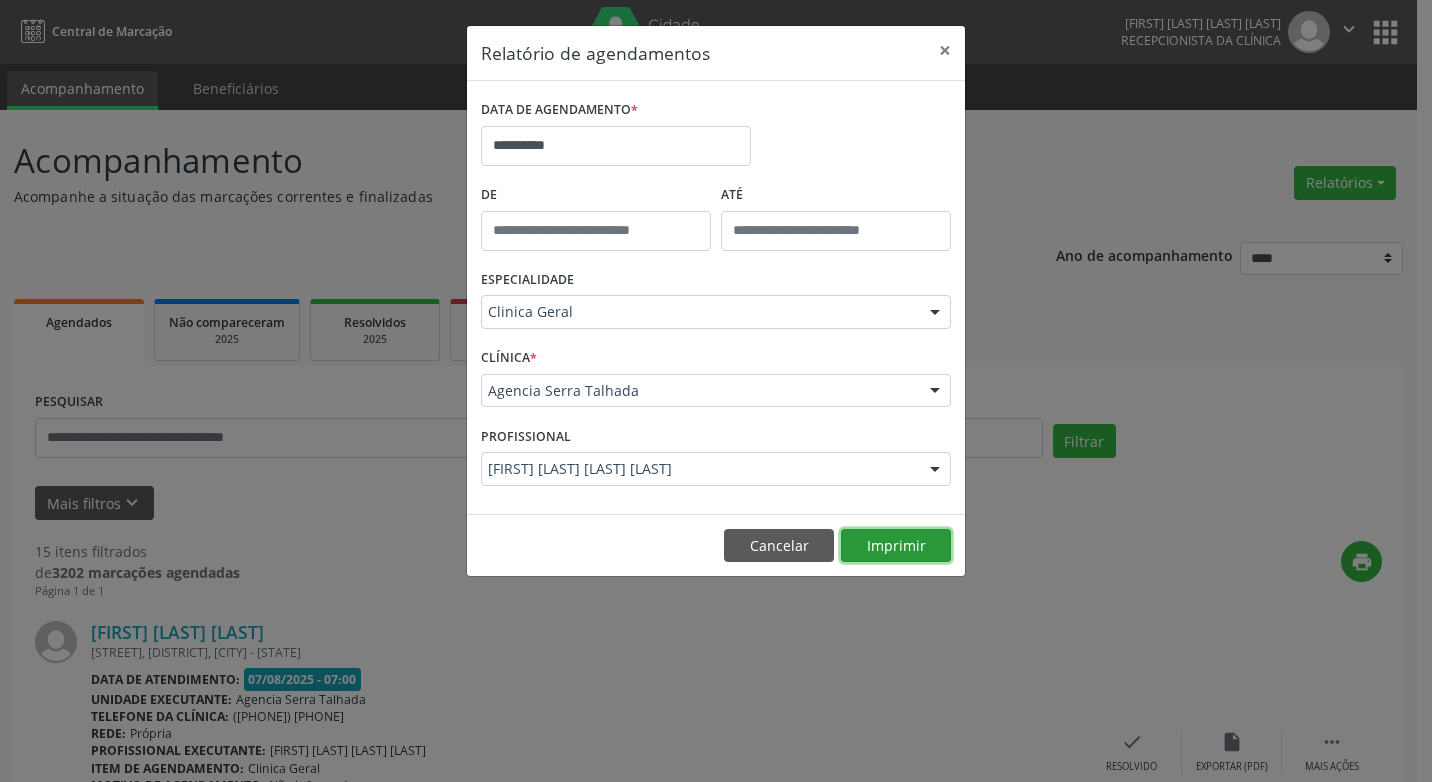 click on "Imprimir" at bounding box center [896, 546] 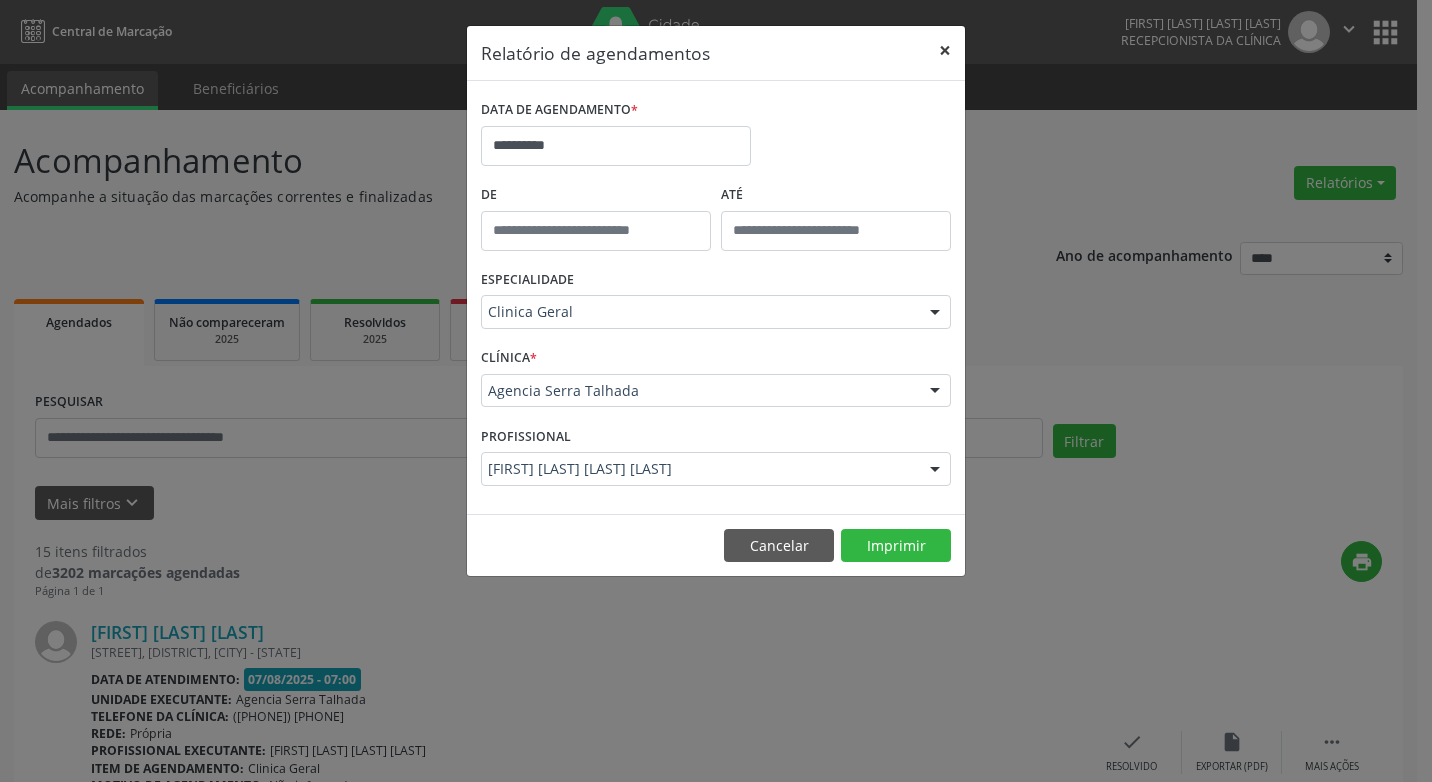 click on "×" at bounding box center [945, 50] 